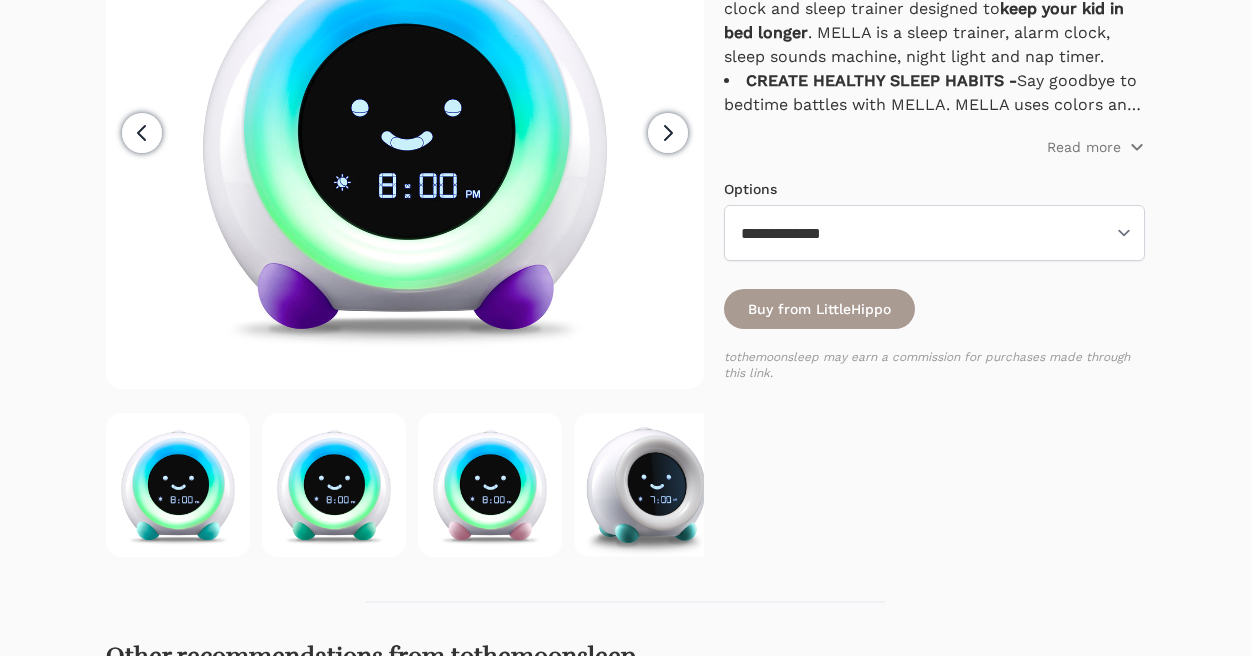 scroll, scrollTop: 394, scrollLeft: 0, axis: vertical 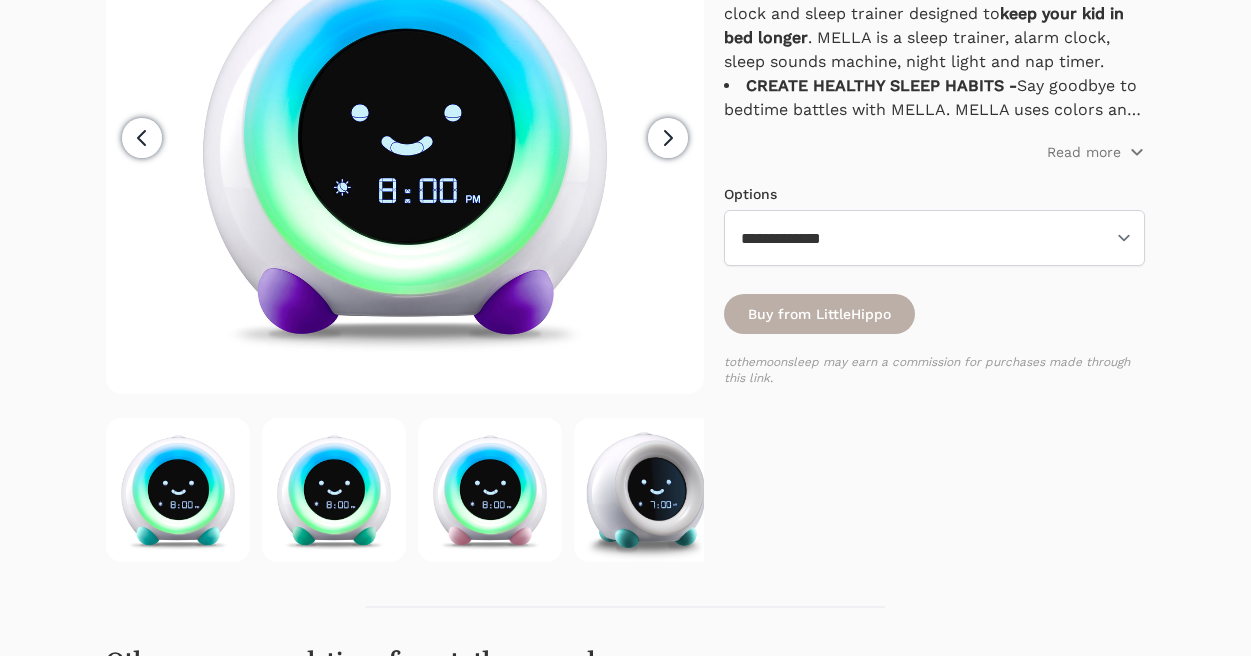 click on "Buy from LittleHippo" at bounding box center [819, 314] 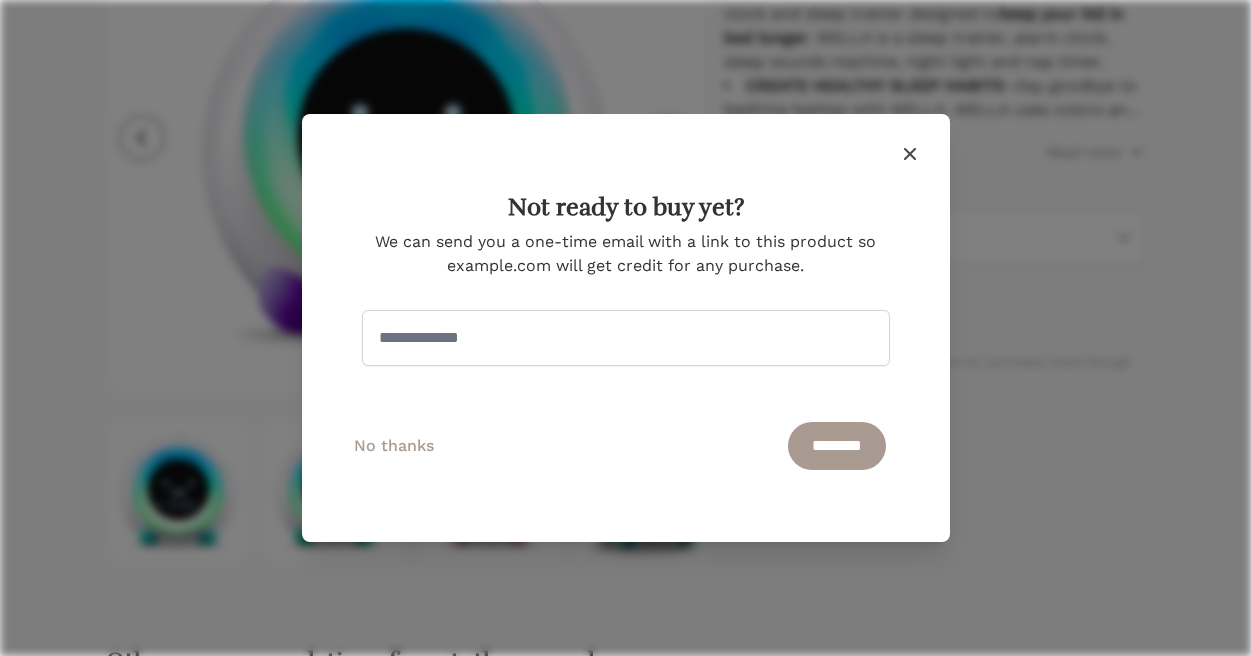 click at bounding box center [910, 154] 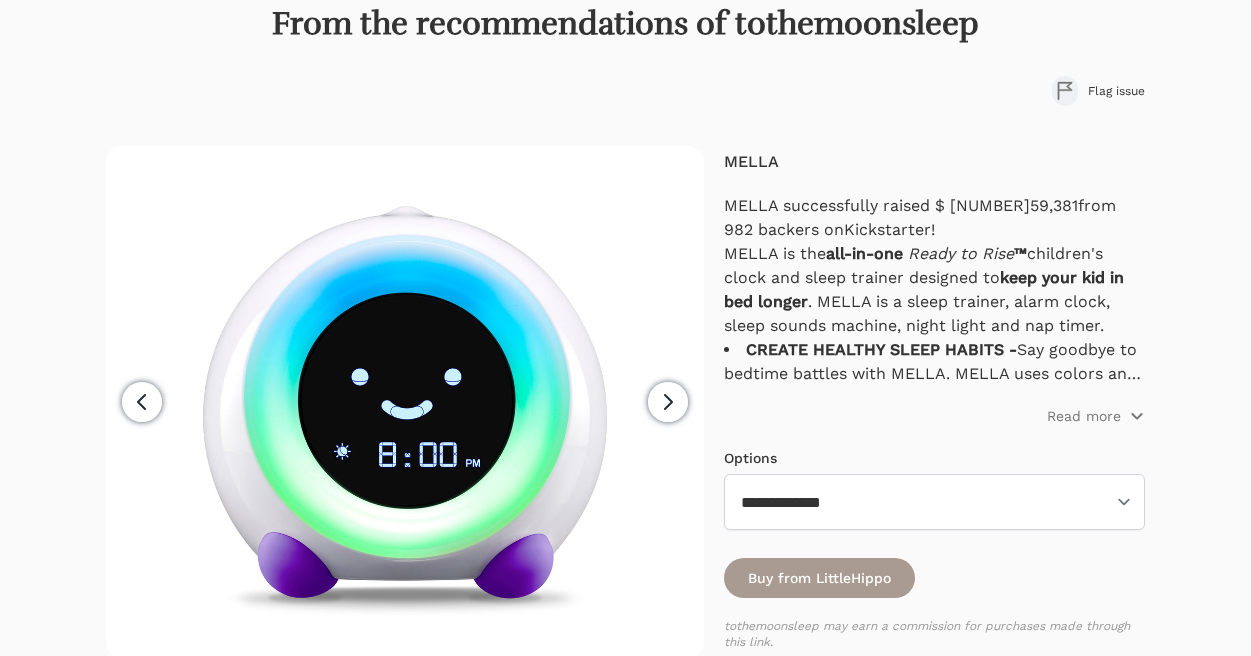 scroll, scrollTop: 0, scrollLeft: 0, axis: both 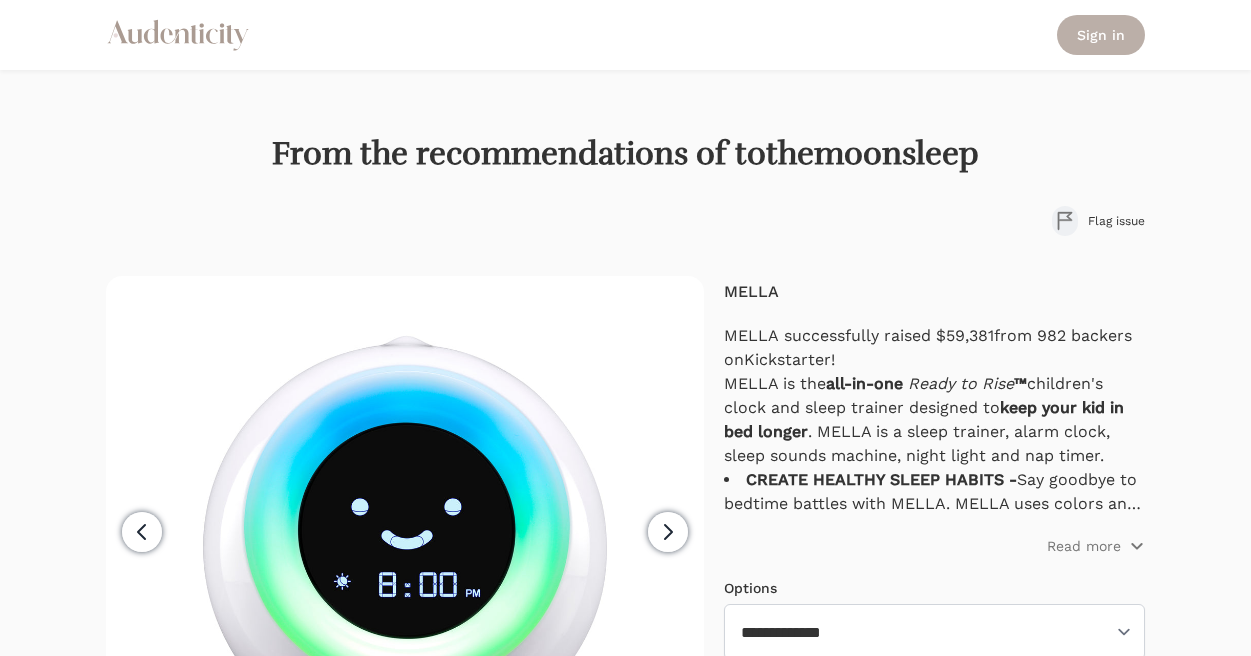 click on "Sign in" at bounding box center (1101, 35) 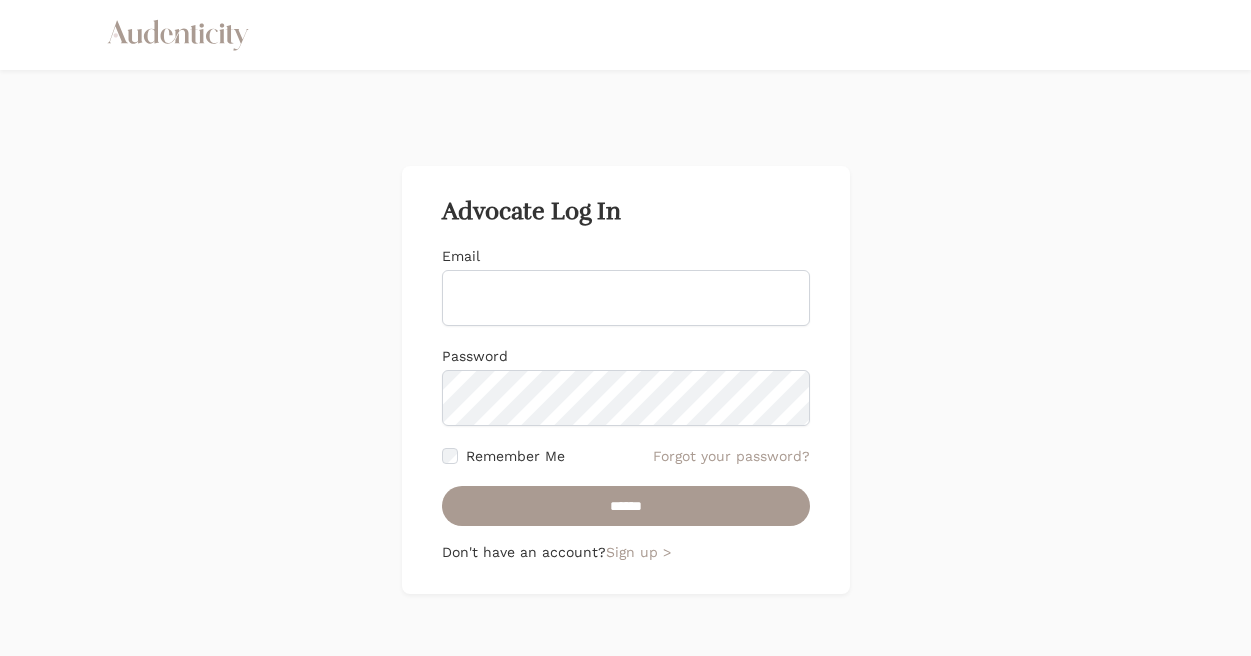 click on "Email" at bounding box center (626, 298) 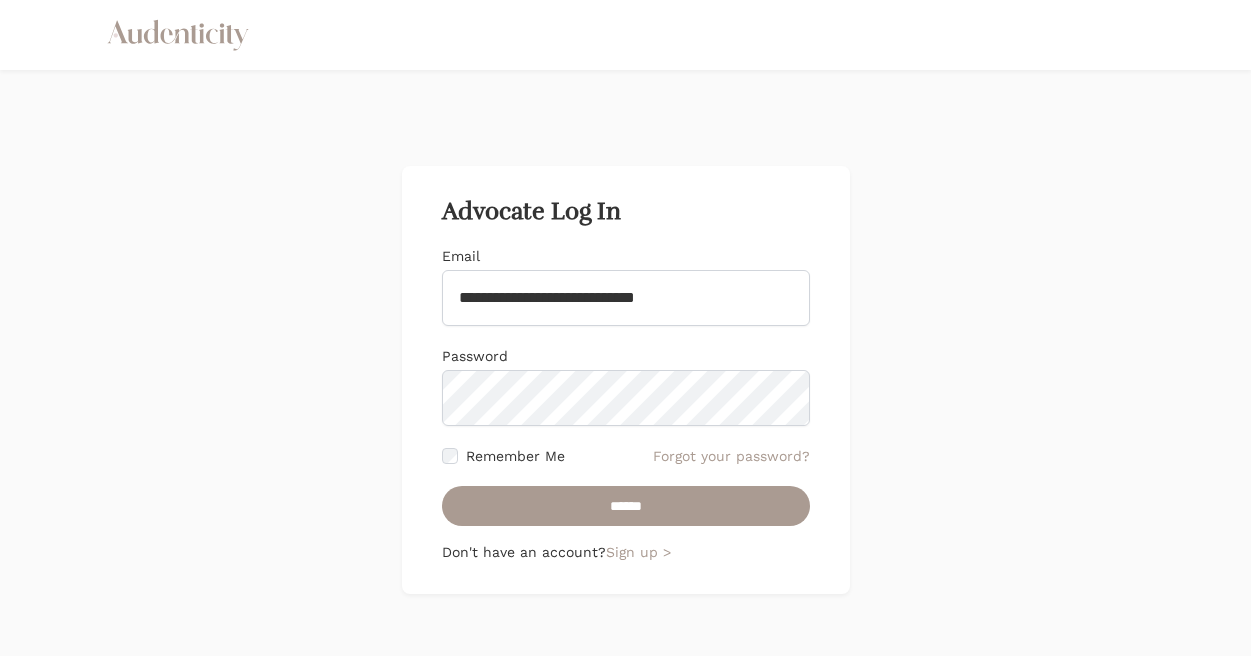 type on "**********" 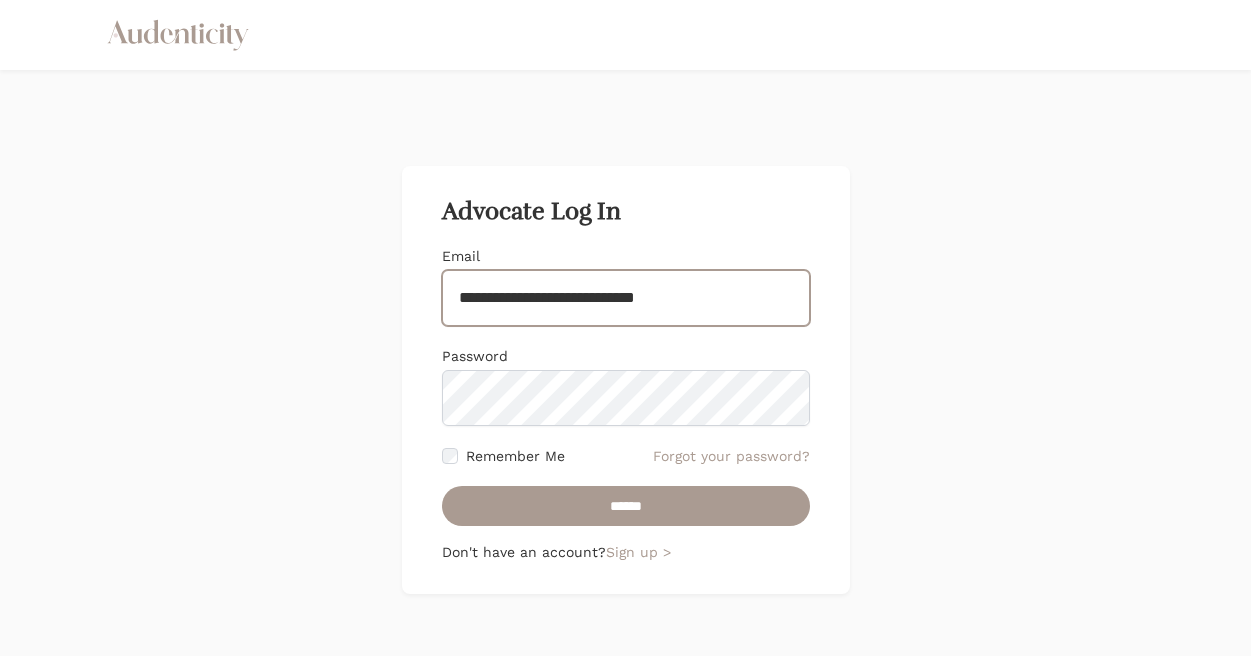 click on "**********" at bounding box center (626, 298) 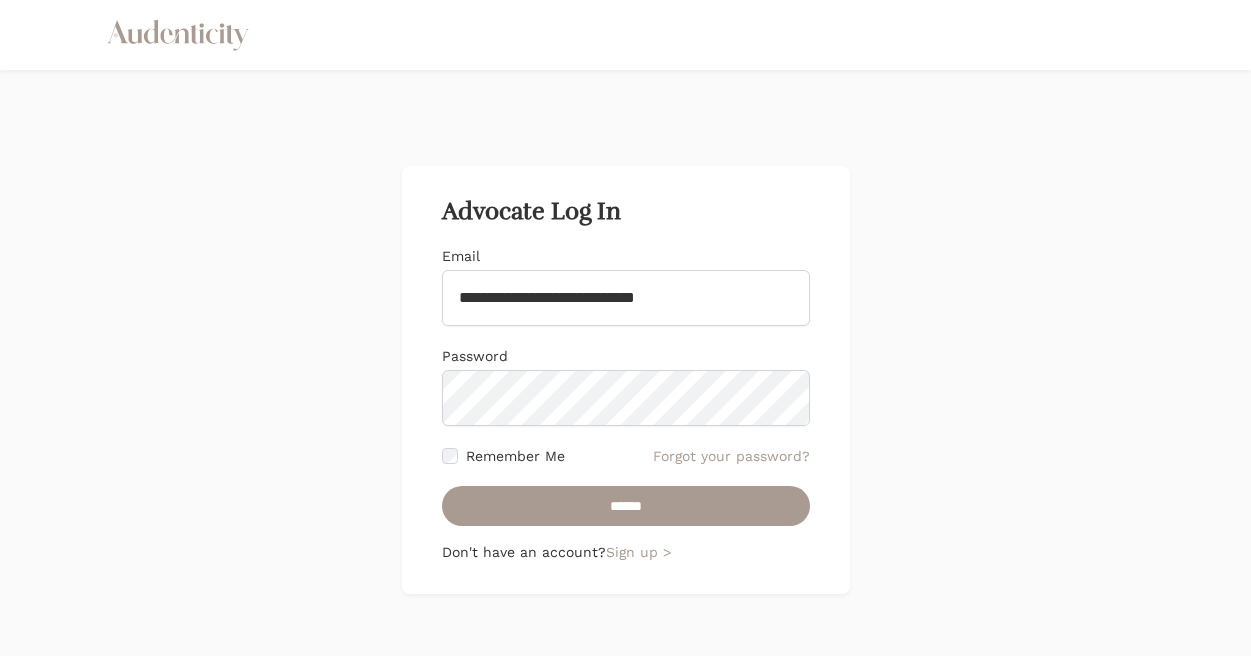 click on "**********" at bounding box center (626, 380) 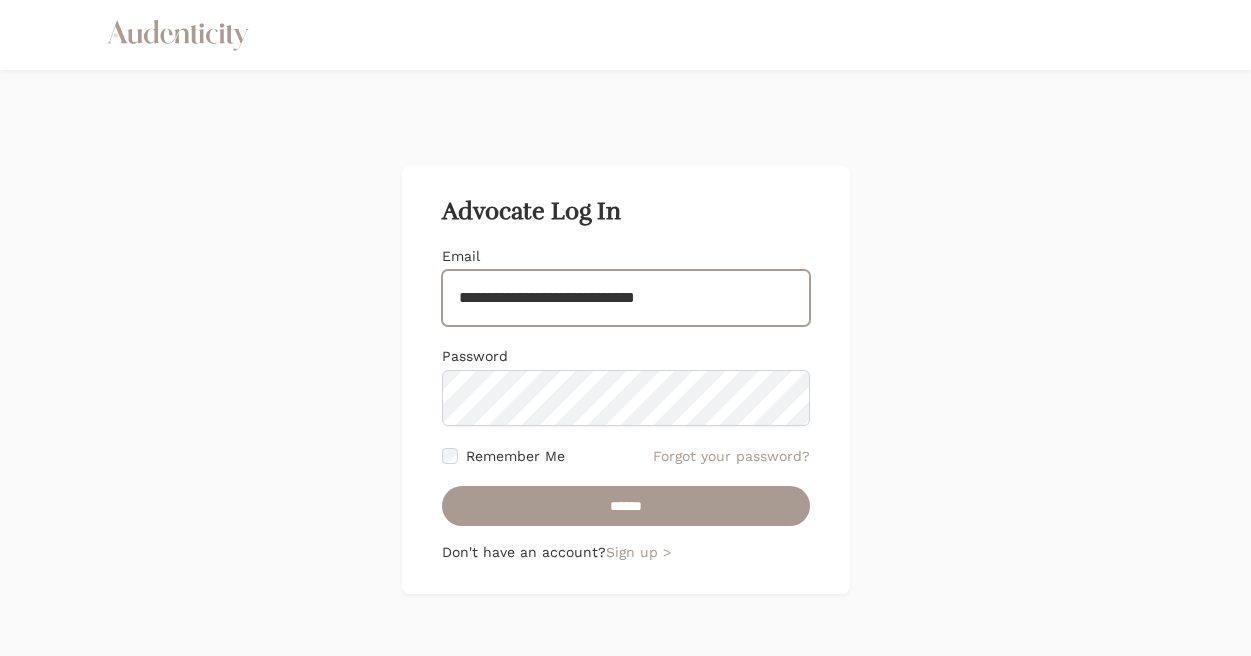 drag, startPoint x: 712, startPoint y: 296, endPoint x: 422, endPoint y: 290, distance: 290.06207 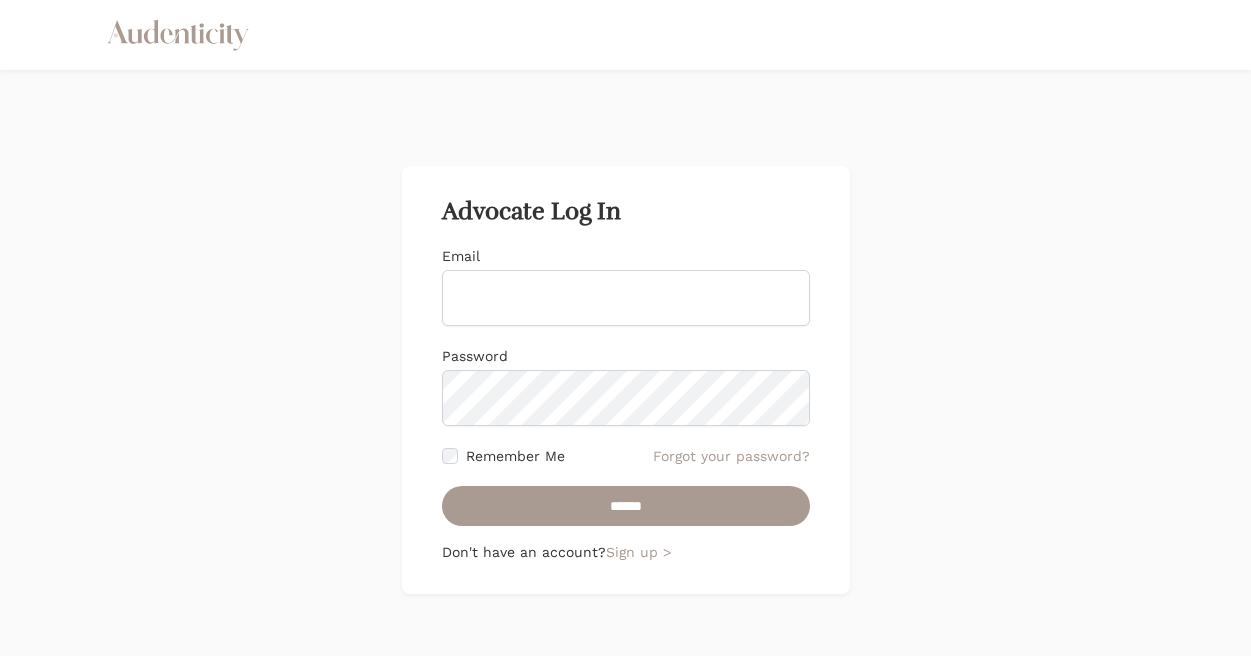click on "Advocate Log In
Email
Password
Remember Me
Forgot your password?
******
Don't have an account?  Sign up >" at bounding box center [625, 380] 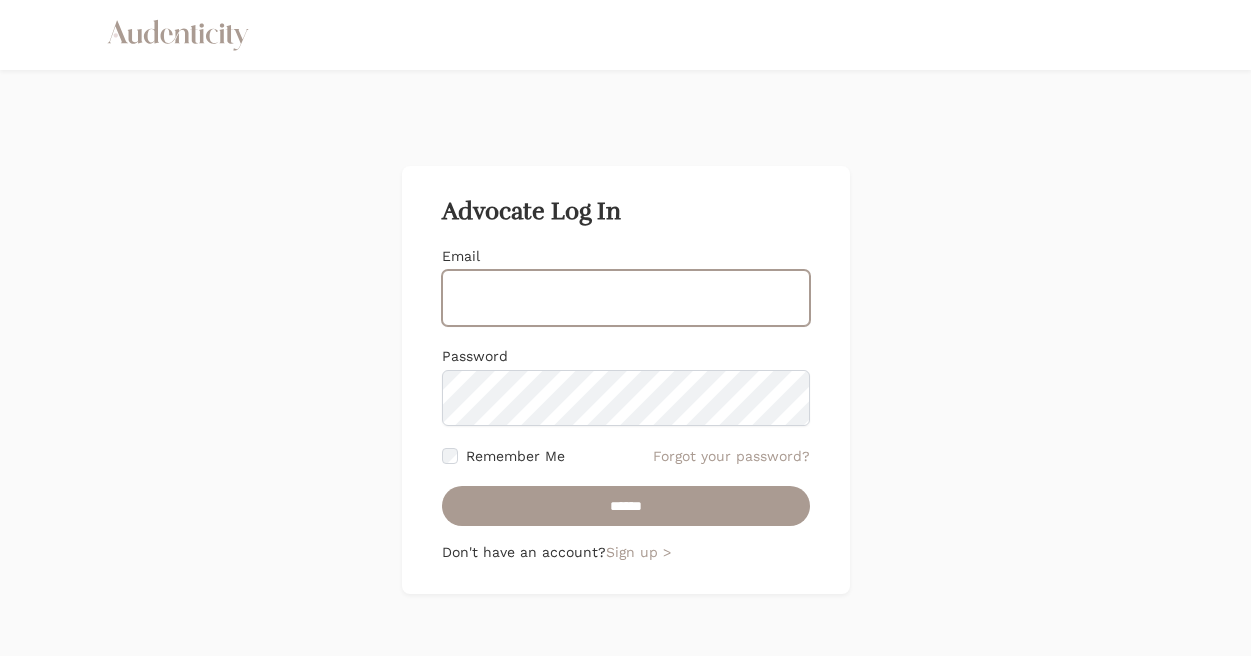 click on "Email" at bounding box center (626, 298) 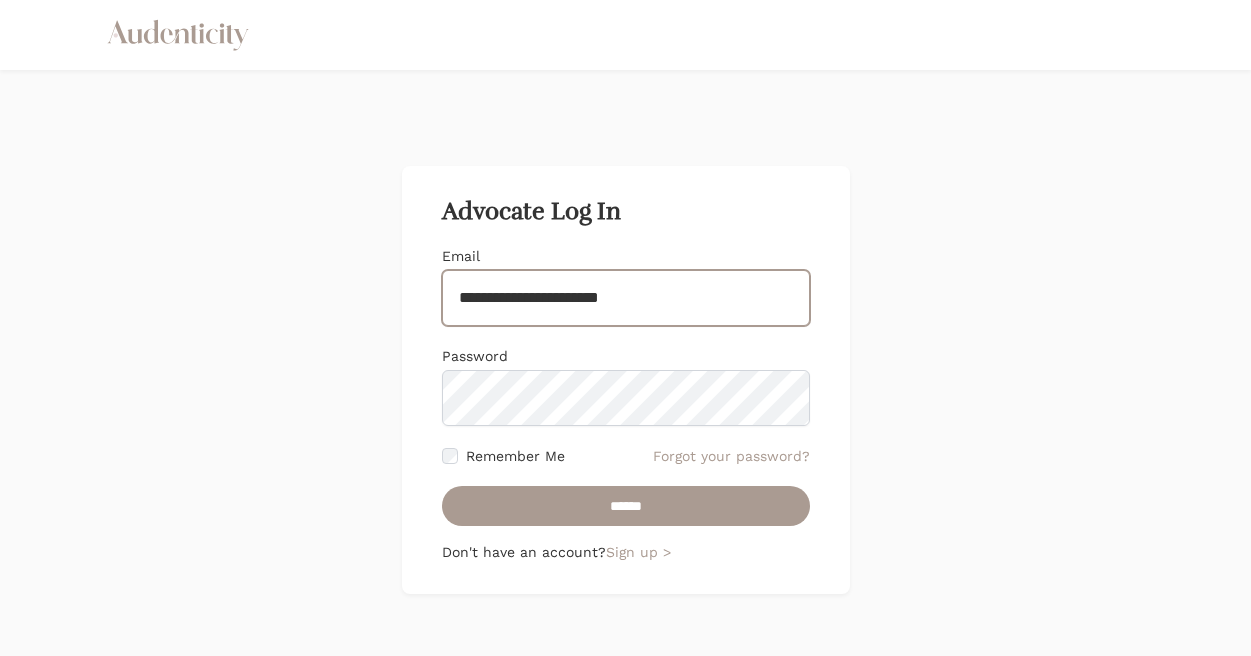 drag, startPoint x: 681, startPoint y: 295, endPoint x: 408, endPoint y: 286, distance: 273.14832 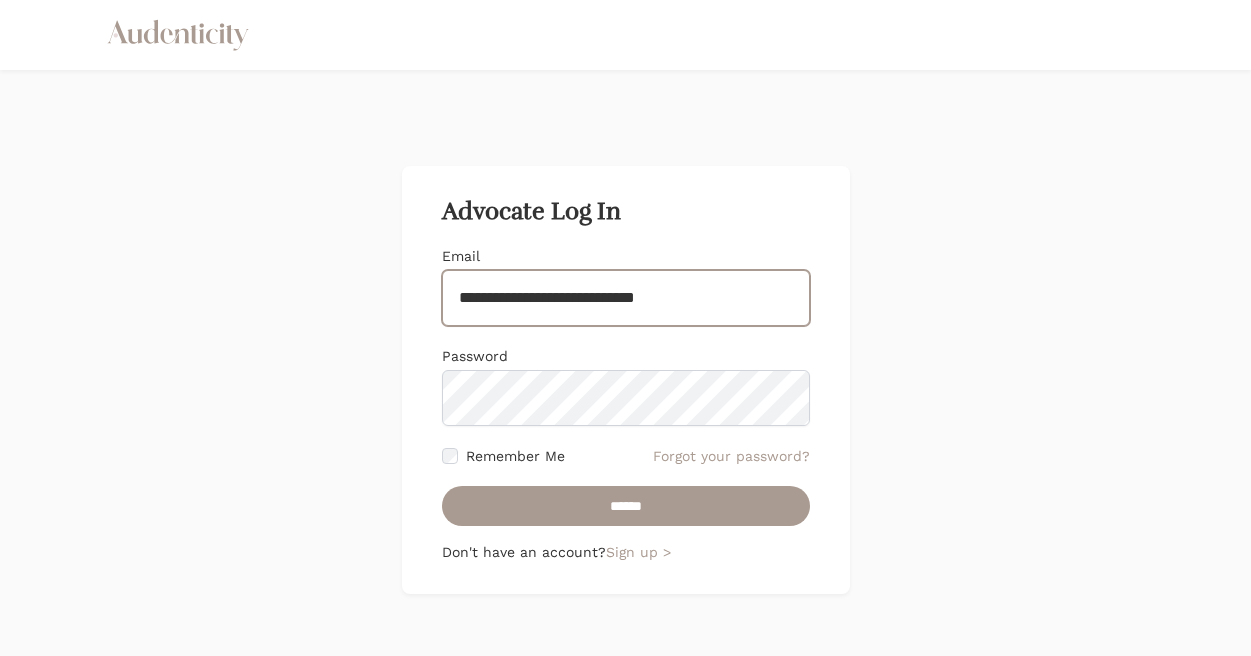type on "**********" 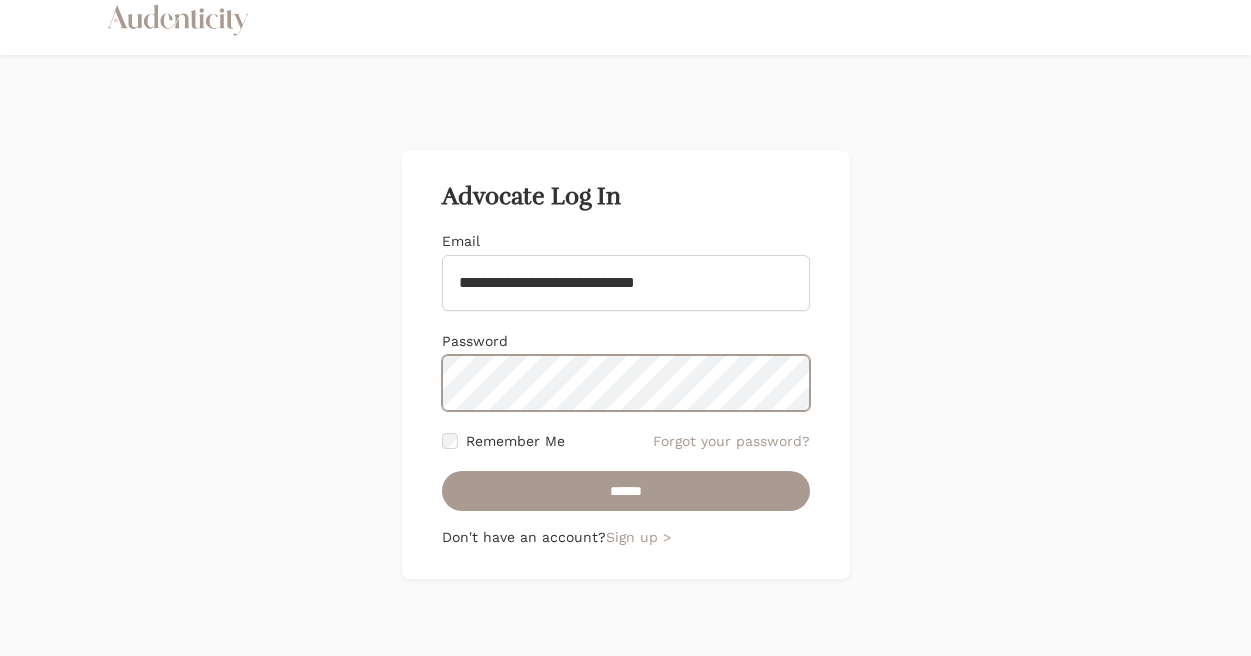 scroll, scrollTop: 13, scrollLeft: 0, axis: vertical 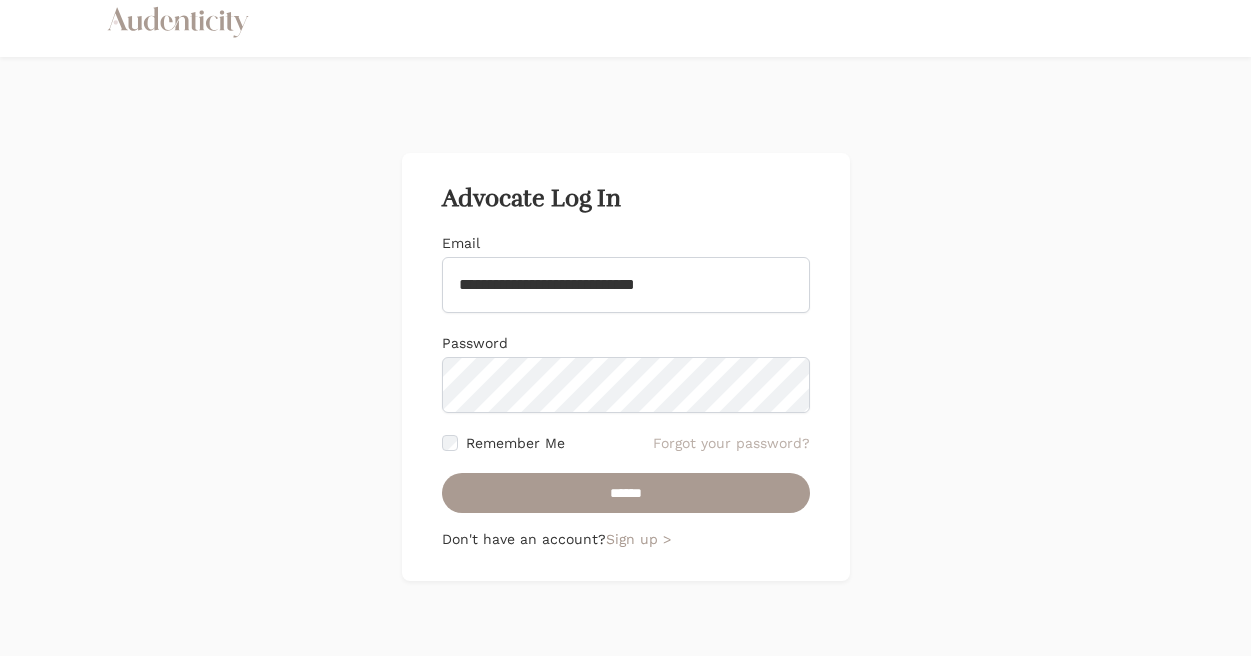 click on "Forgot your password?" at bounding box center [731, 443] 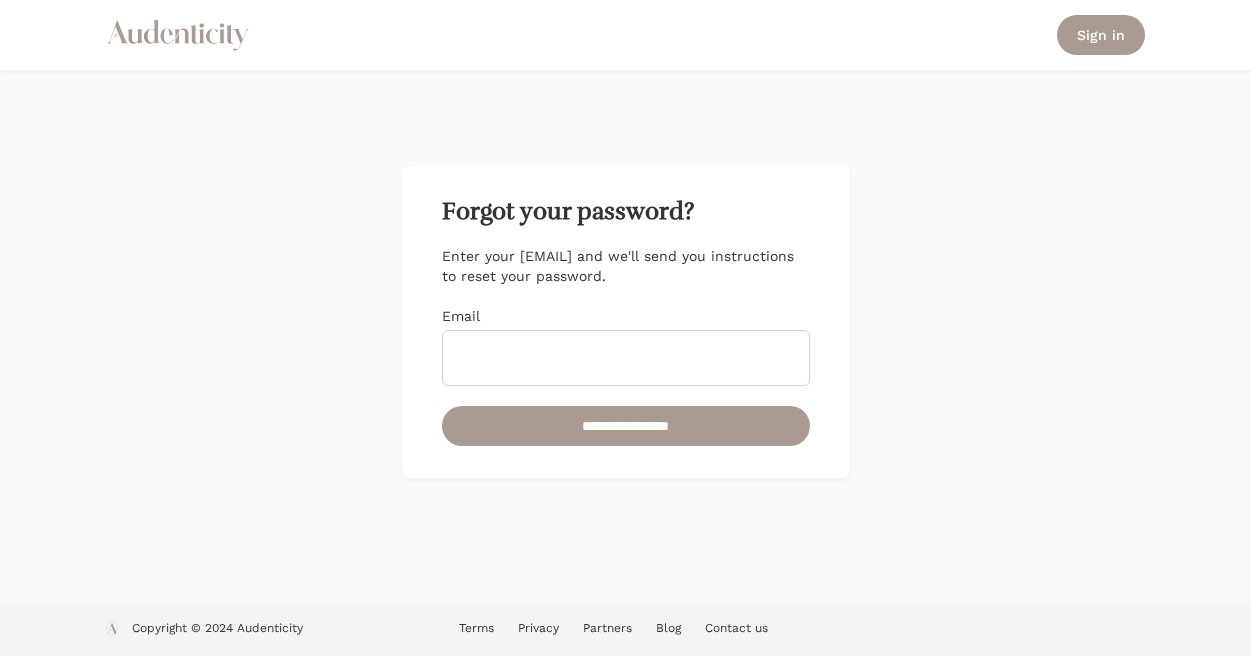 click on "Email" at bounding box center (626, 358) 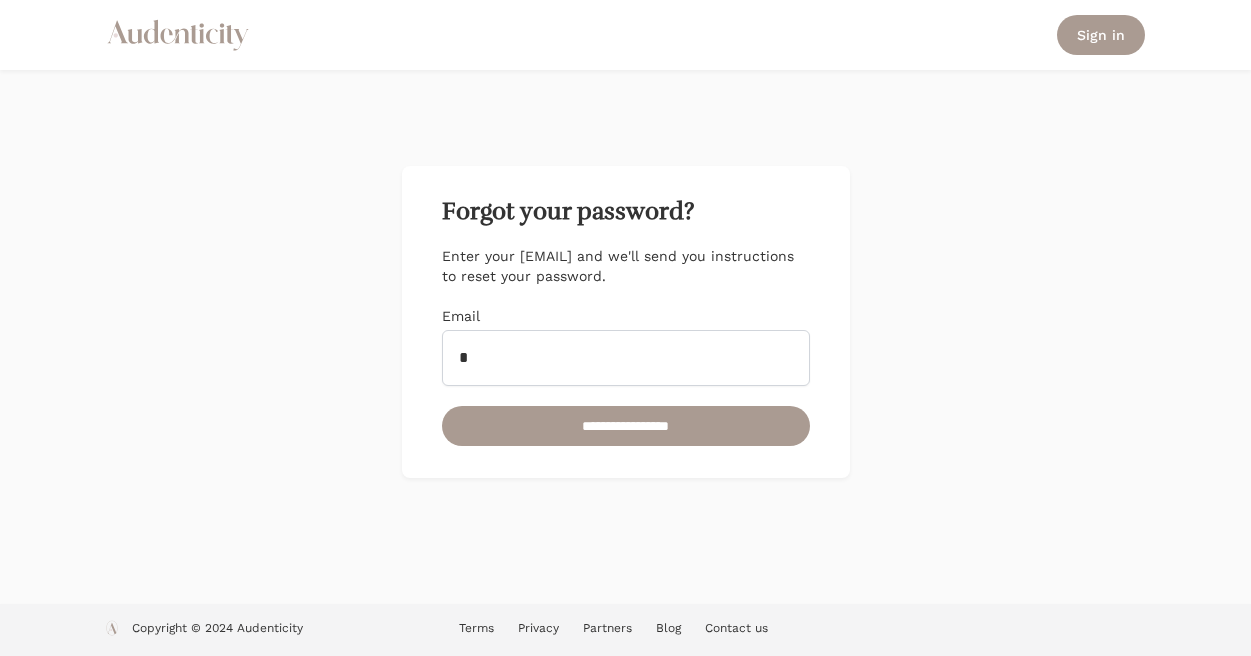 type on "**********" 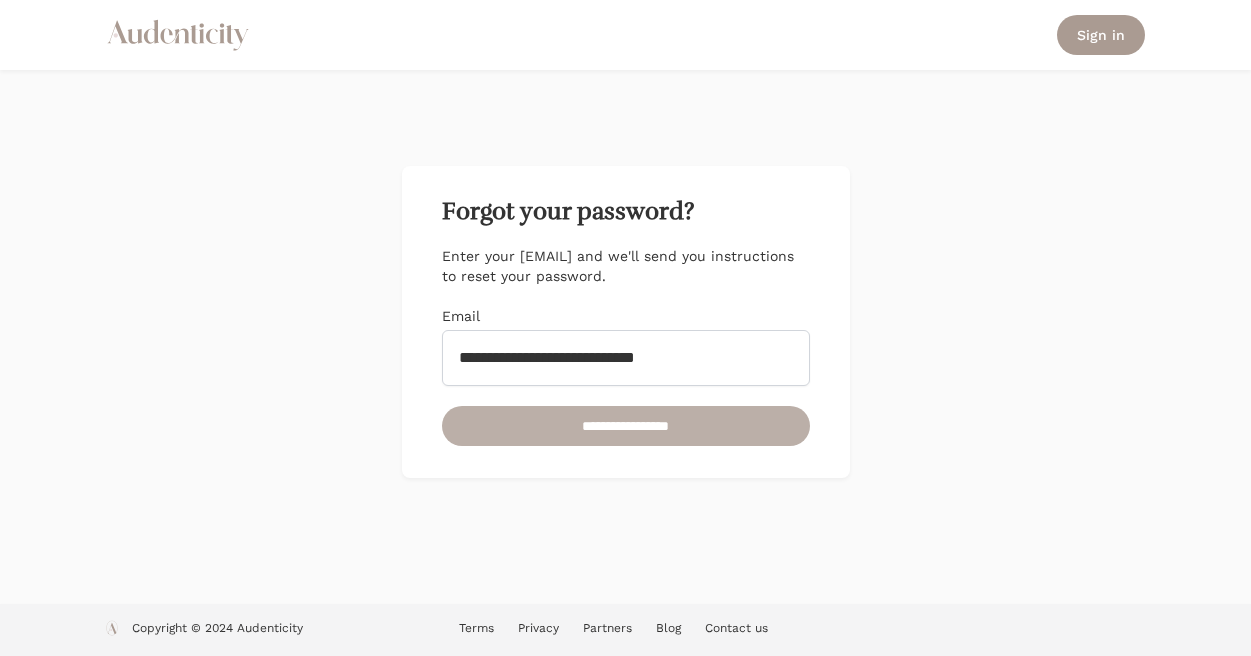 click on "**********" at bounding box center (626, 426) 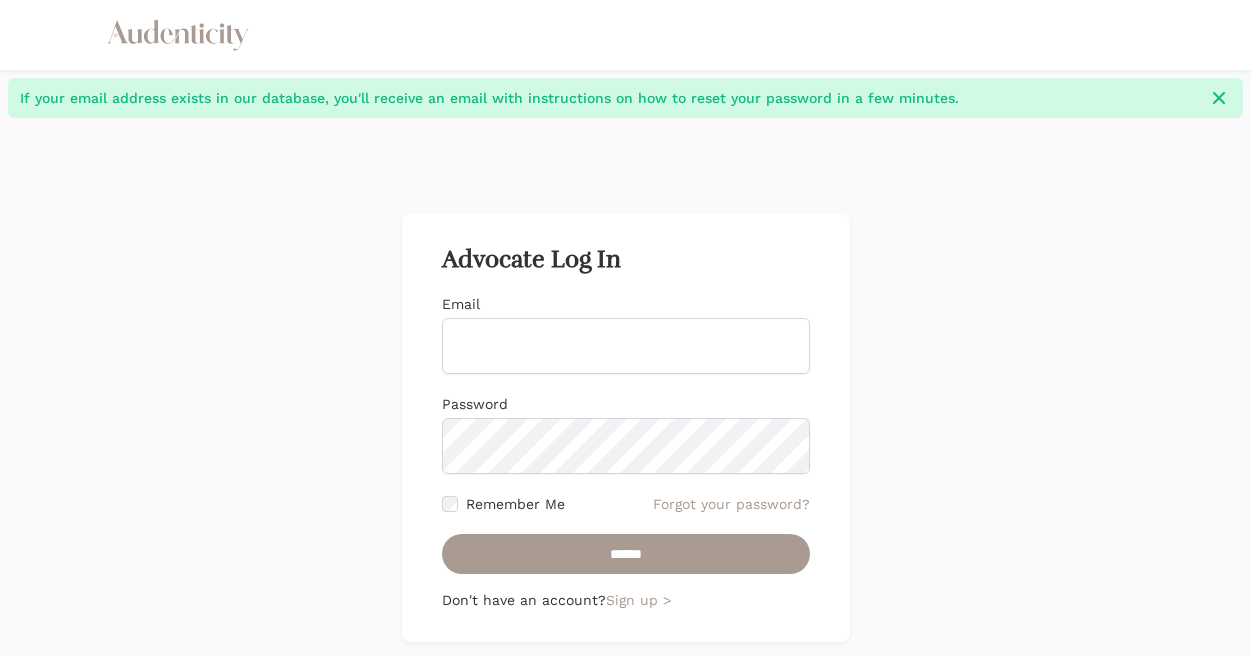 scroll, scrollTop: 0, scrollLeft: 0, axis: both 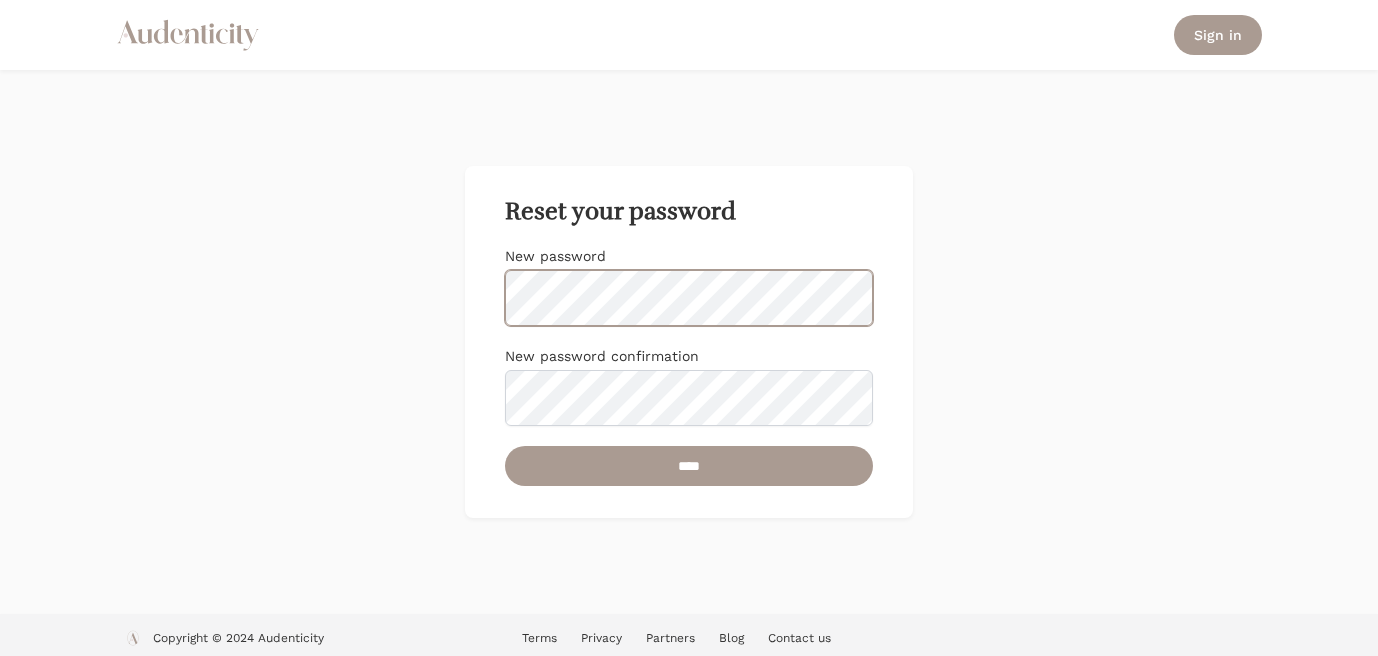 click on "Reset your password
New password
New password confirmation
****" at bounding box center [689, 342] 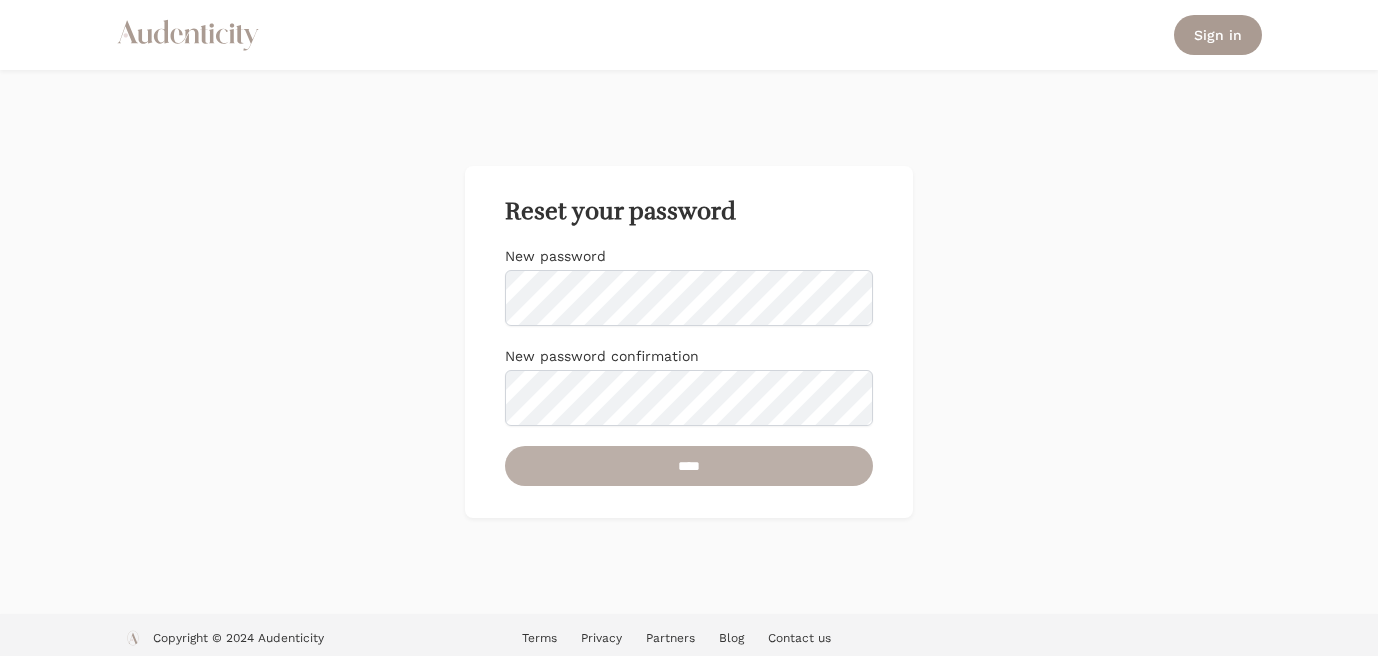 click on "****" at bounding box center (689, 466) 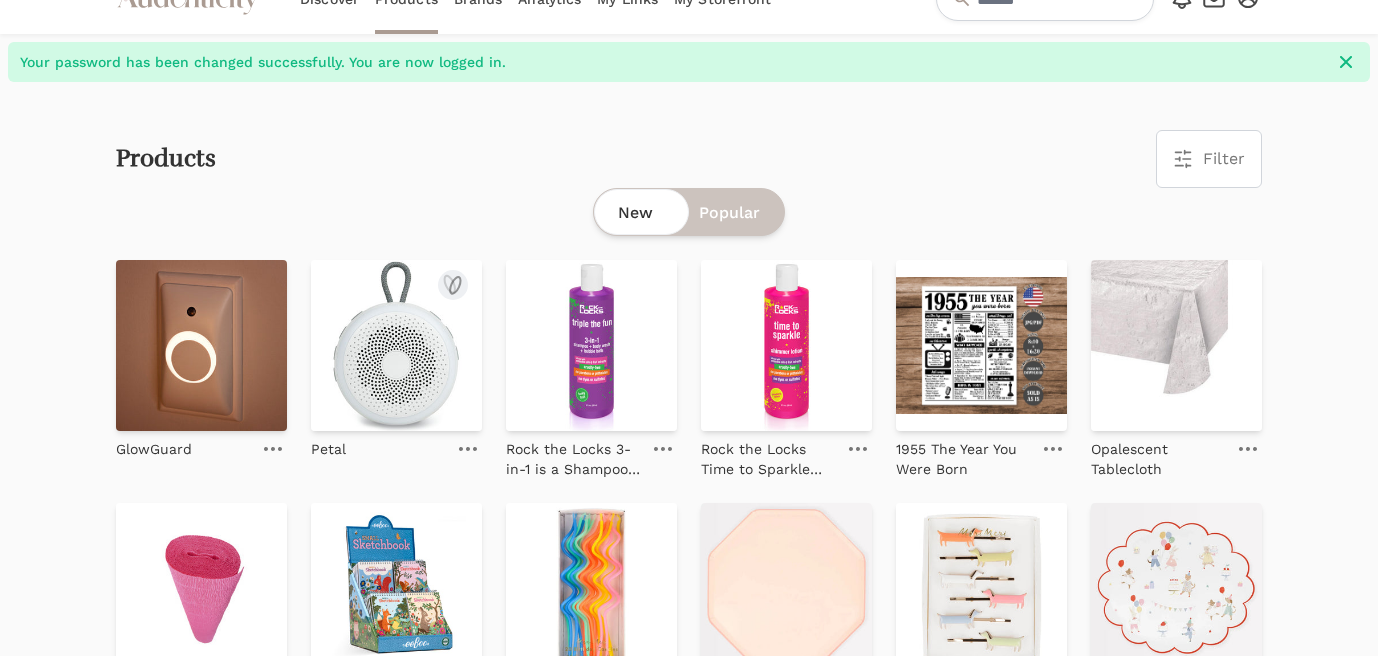 scroll, scrollTop: 0, scrollLeft: 0, axis: both 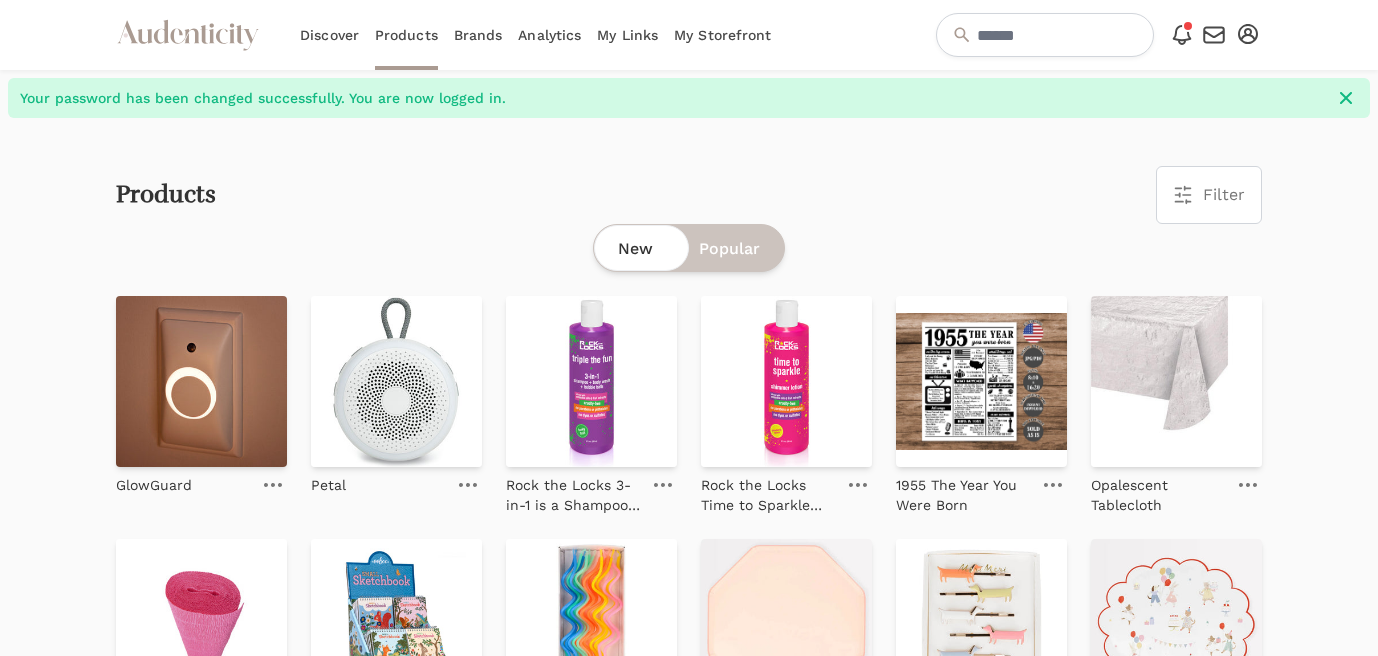 click on "Brands" at bounding box center (478, 35) 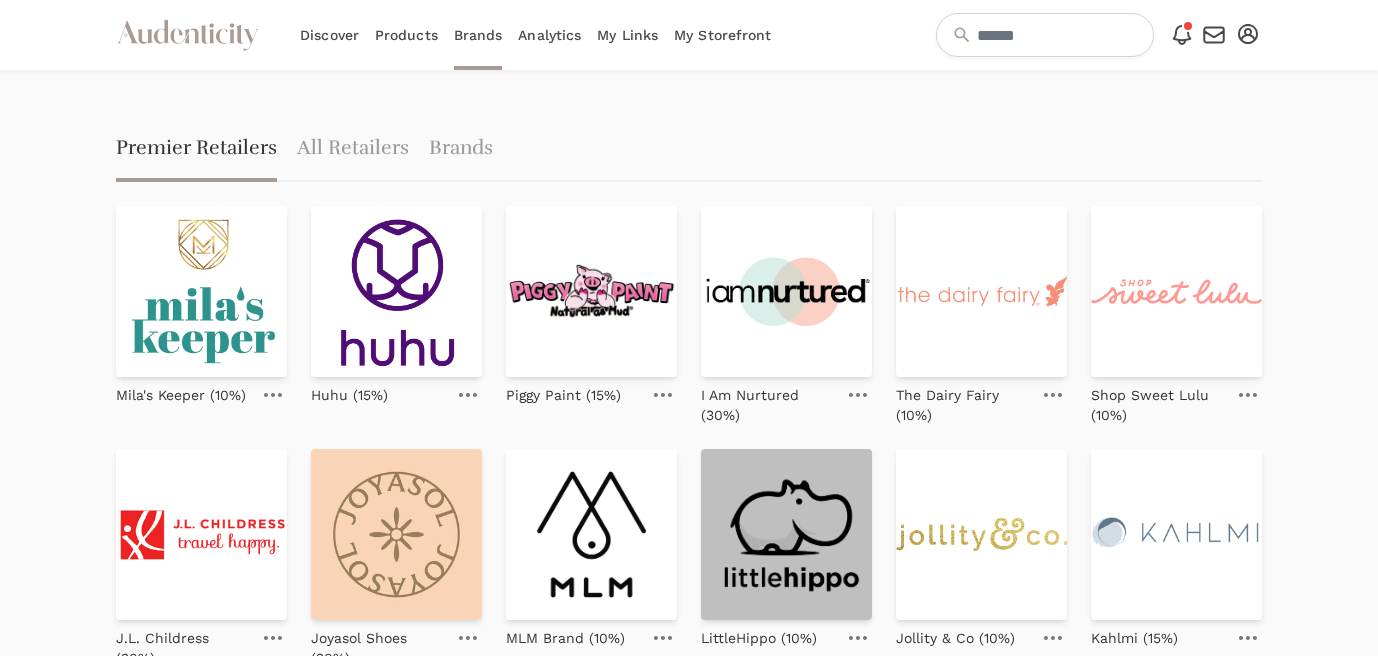 click at bounding box center [786, 534] 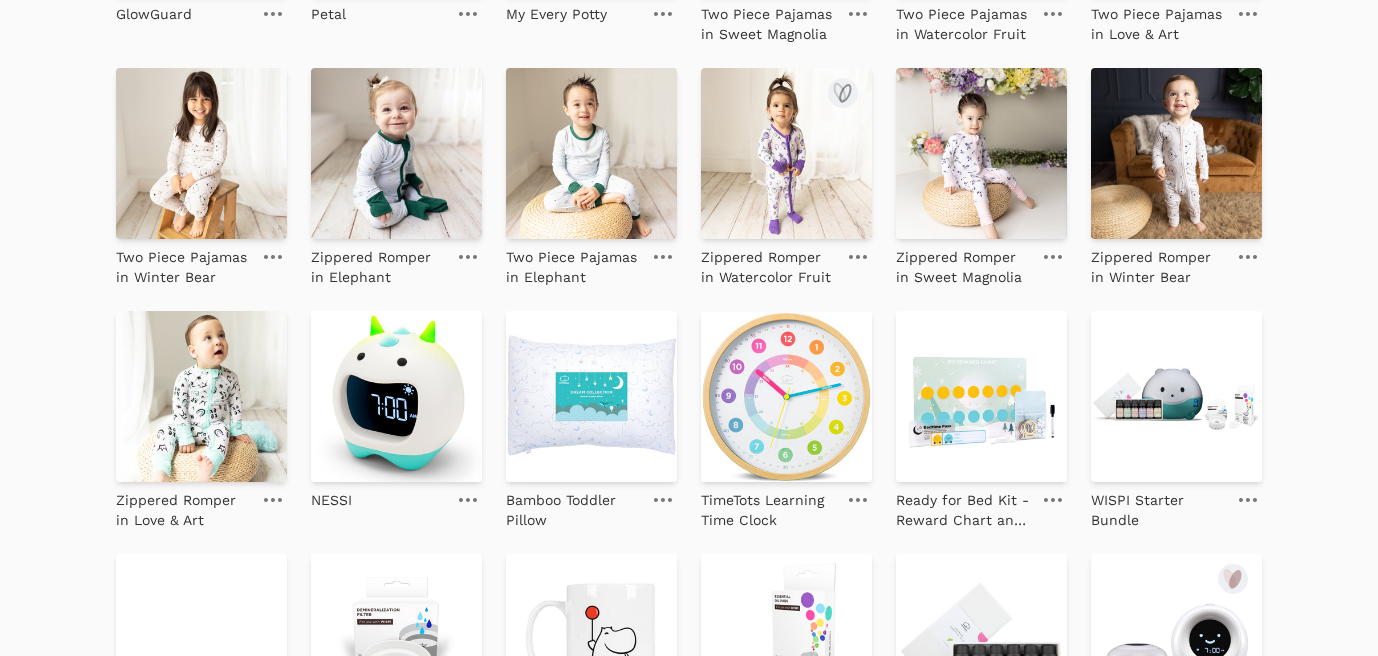 scroll, scrollTop: 766, scrollLeft: 0, axis: vertical 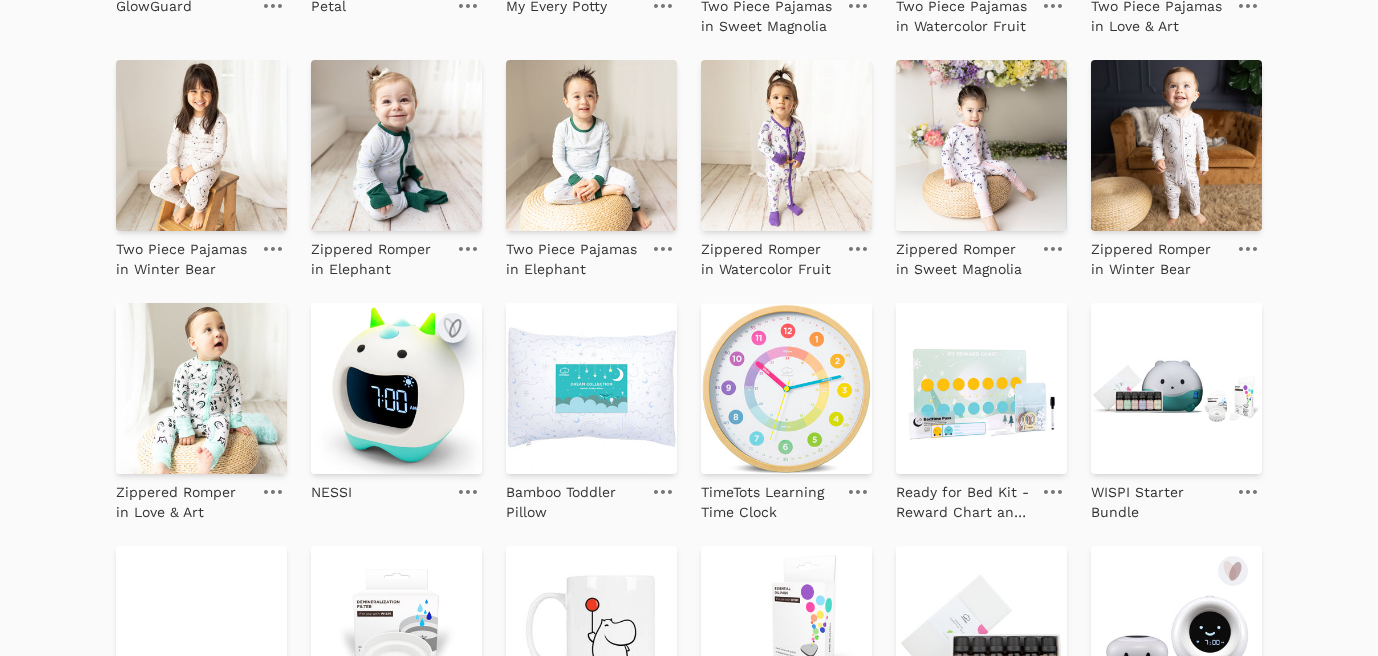 click at bounding box center (453, 328) 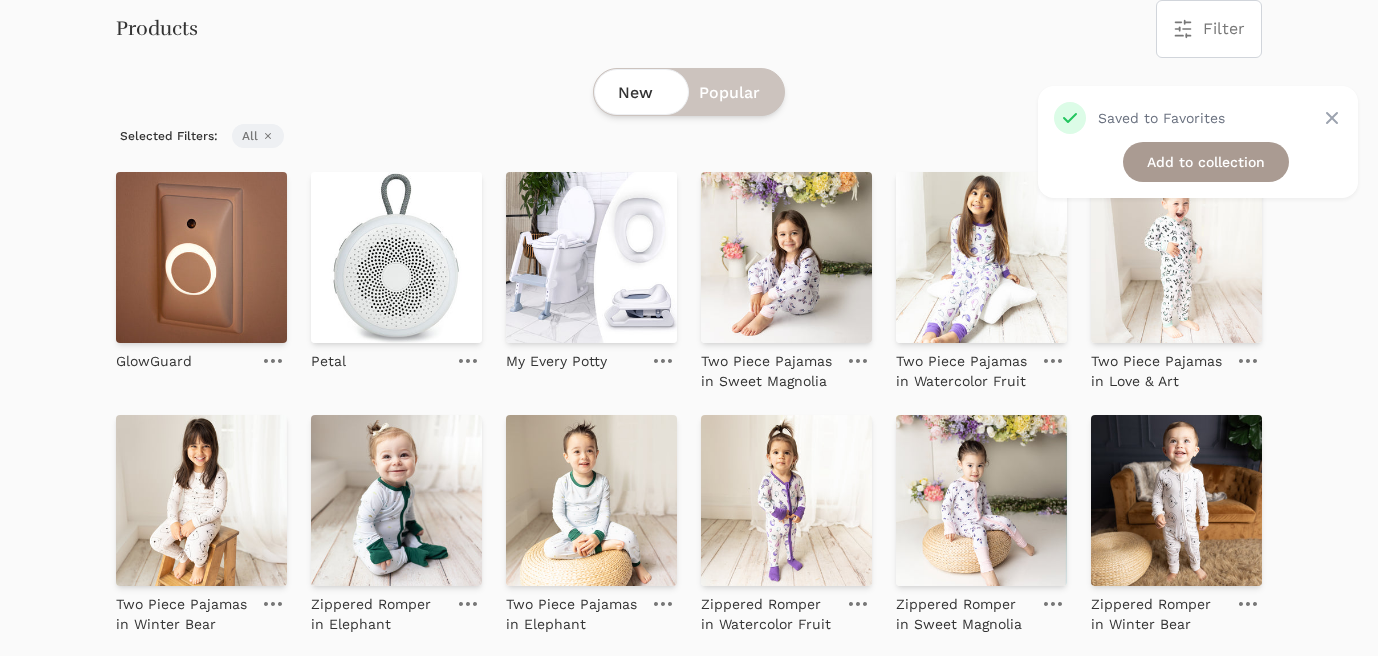 scroll, scrollTop: 399, scrollLeft: 0, axis: vertical 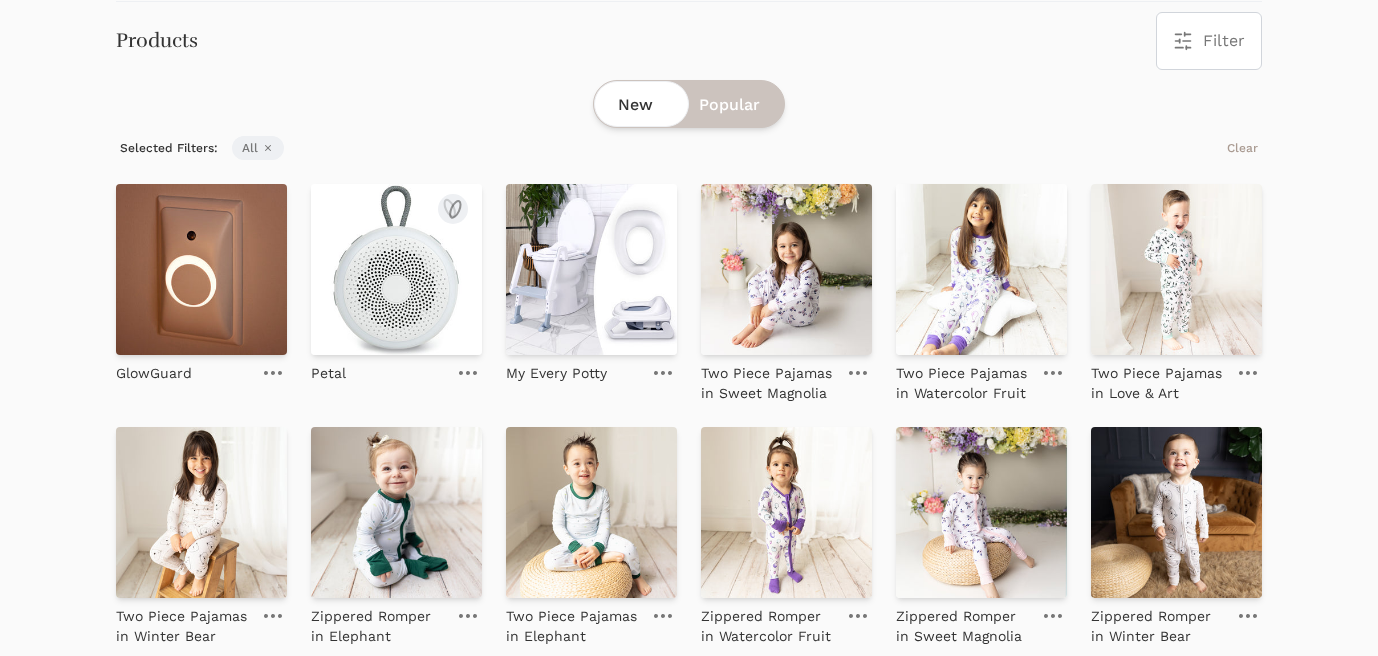 click at bounding box center (396, 269) 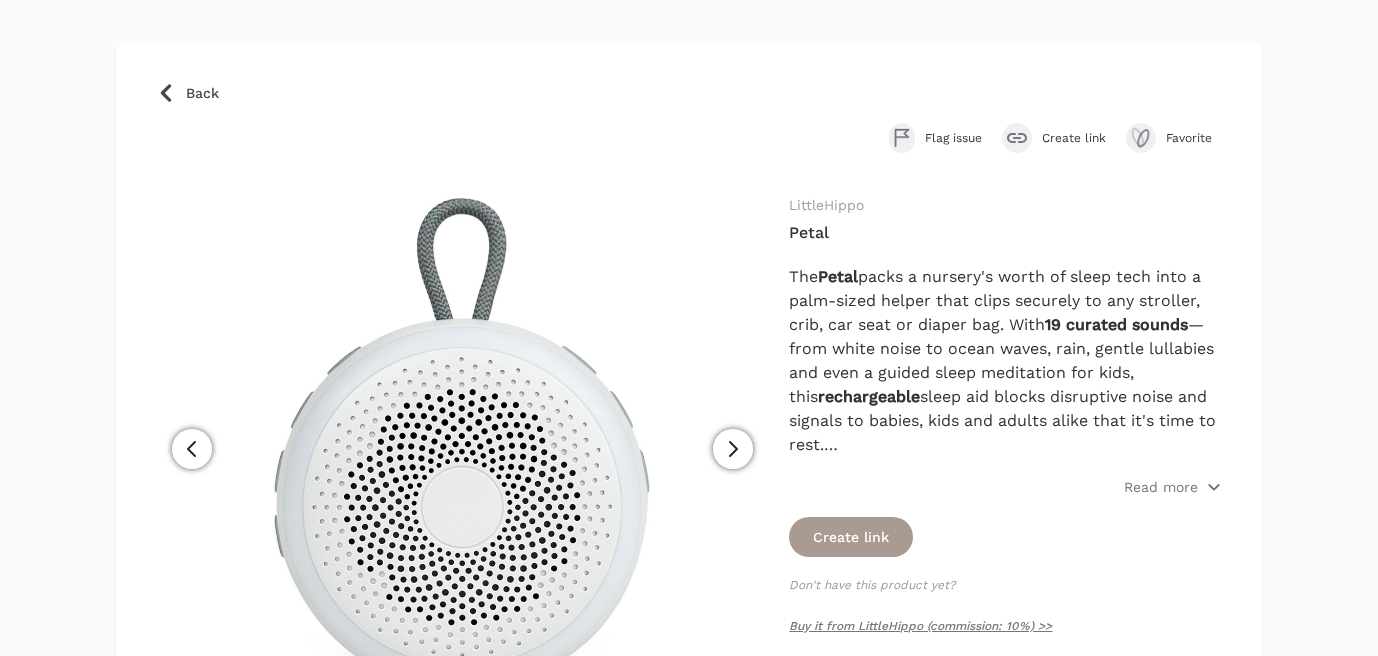 scroll, scrollTop: 97, scrollLeft: 0, axis: vertical 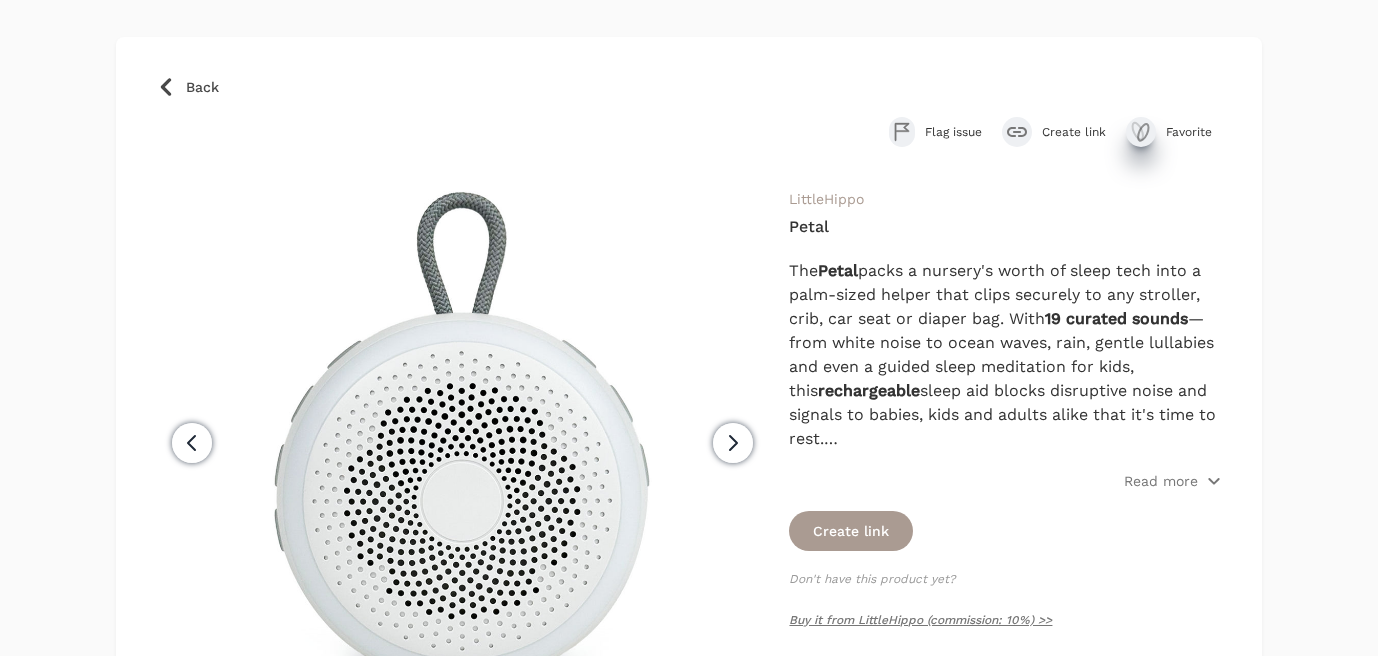click at bounding box center (1143, 132) 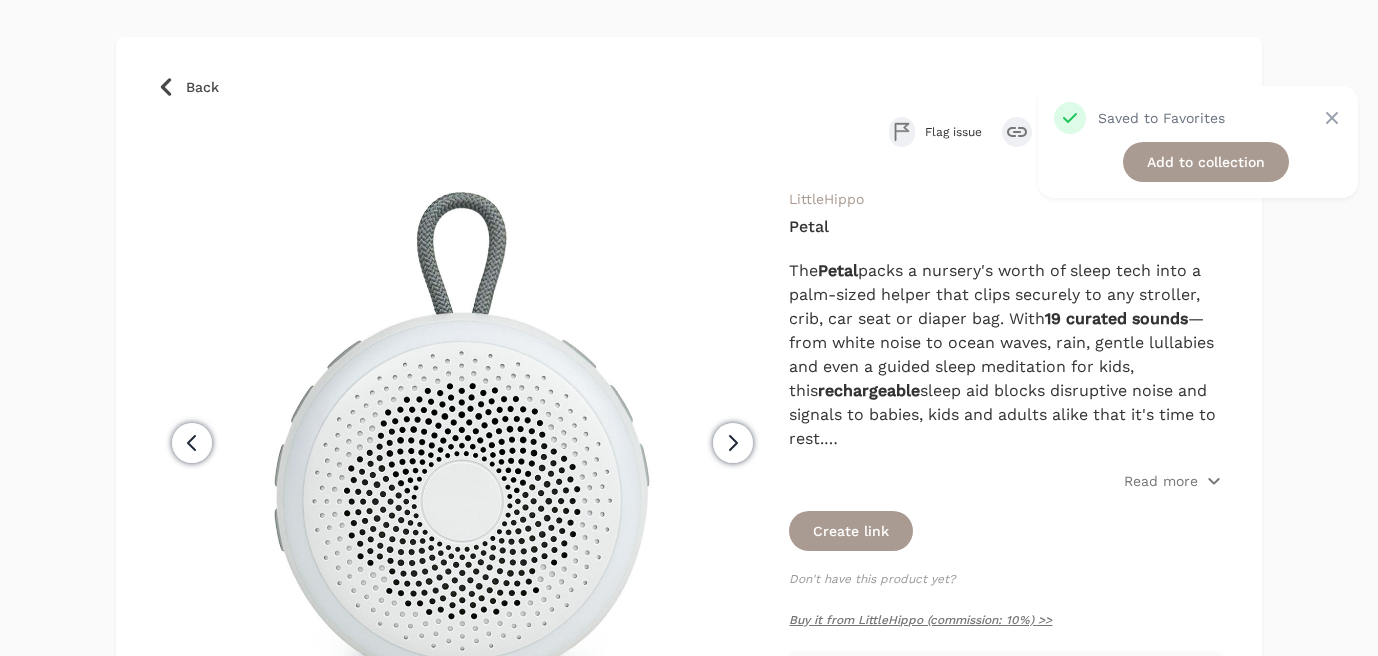 click at bounding box center [166, 87] 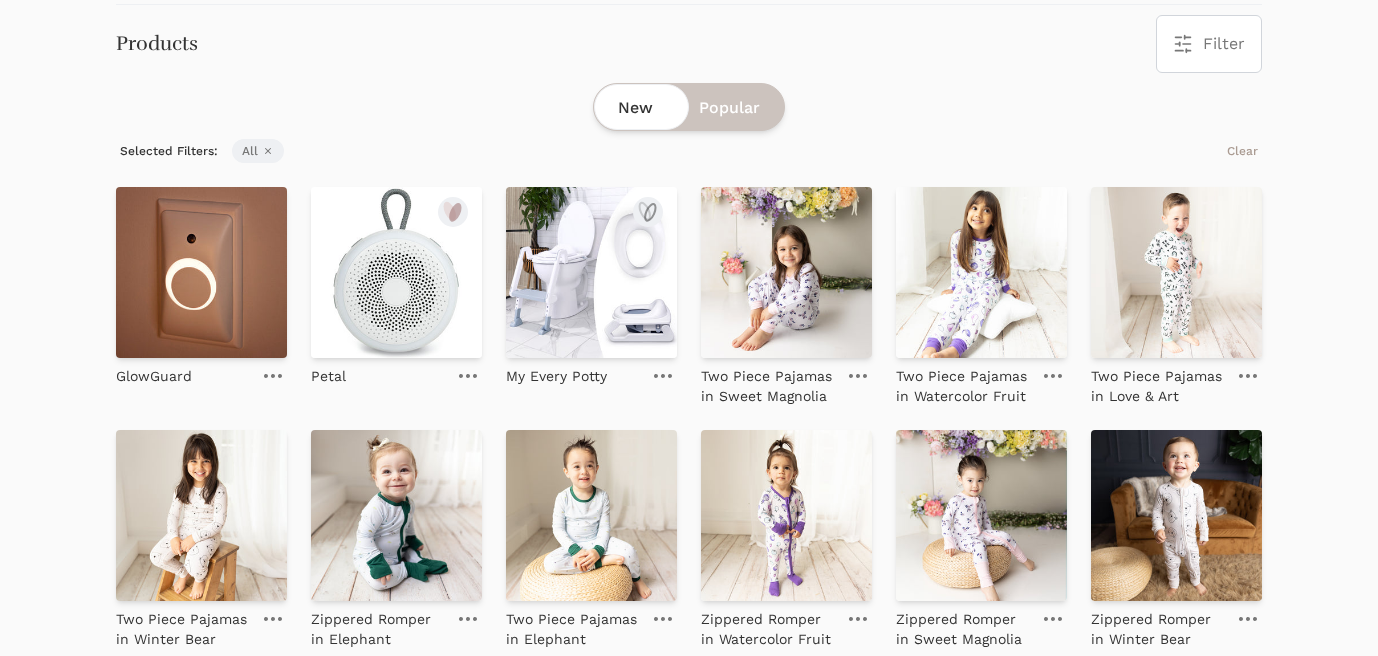 scroll, scrollTop: 405, scrollLeft: 0, axis: vertical 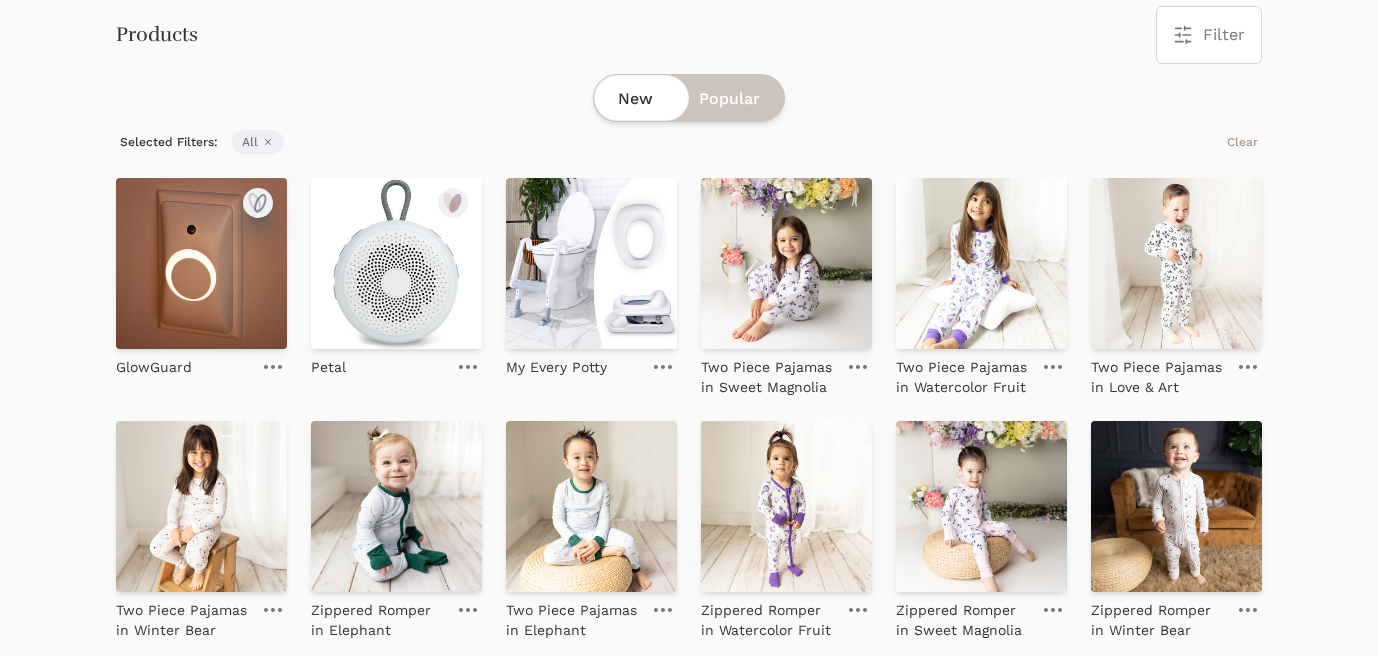 click at bounding box center [258, 203] 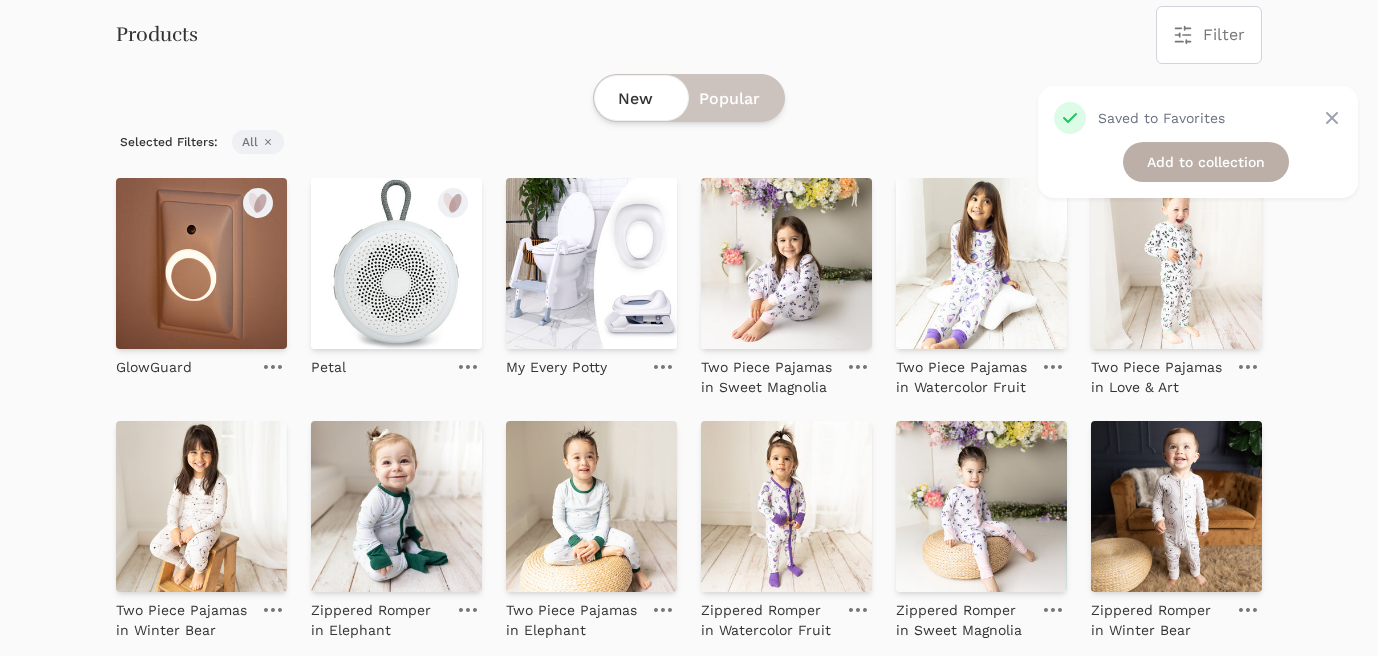 click on "Add to collection" at bounding box center (1206, 162) 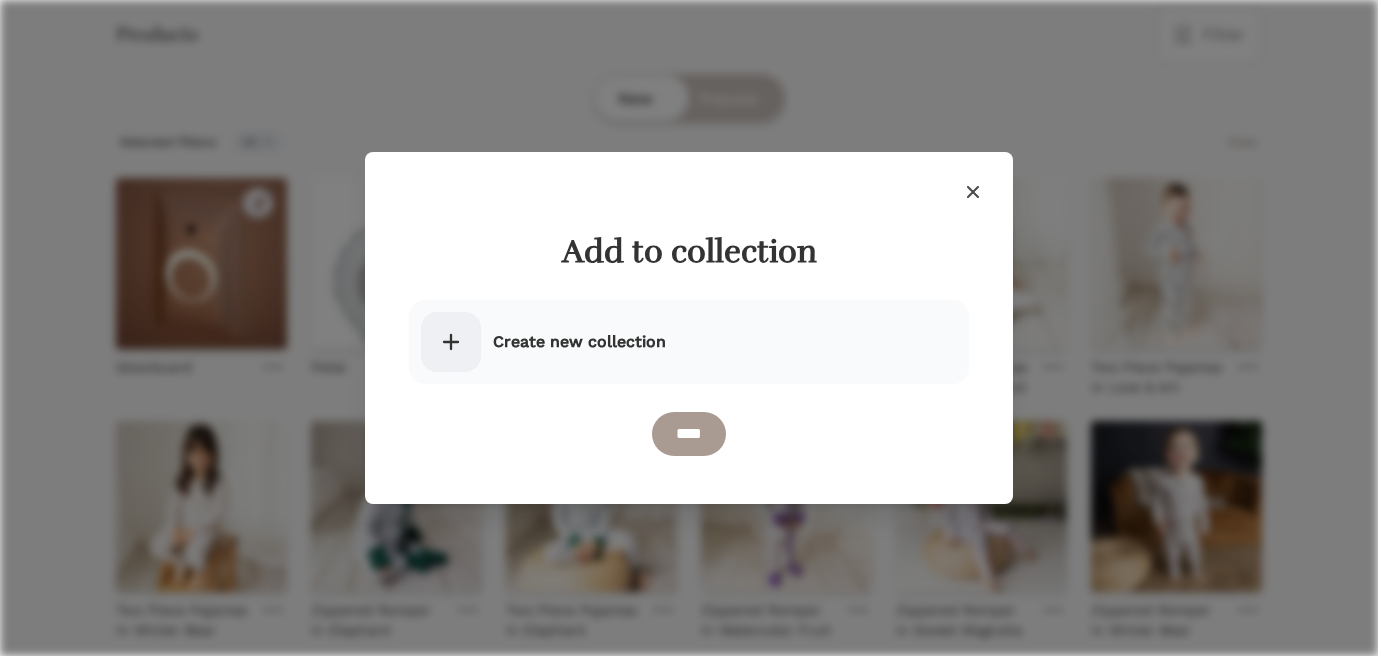 click at bounding box center [973, 192] 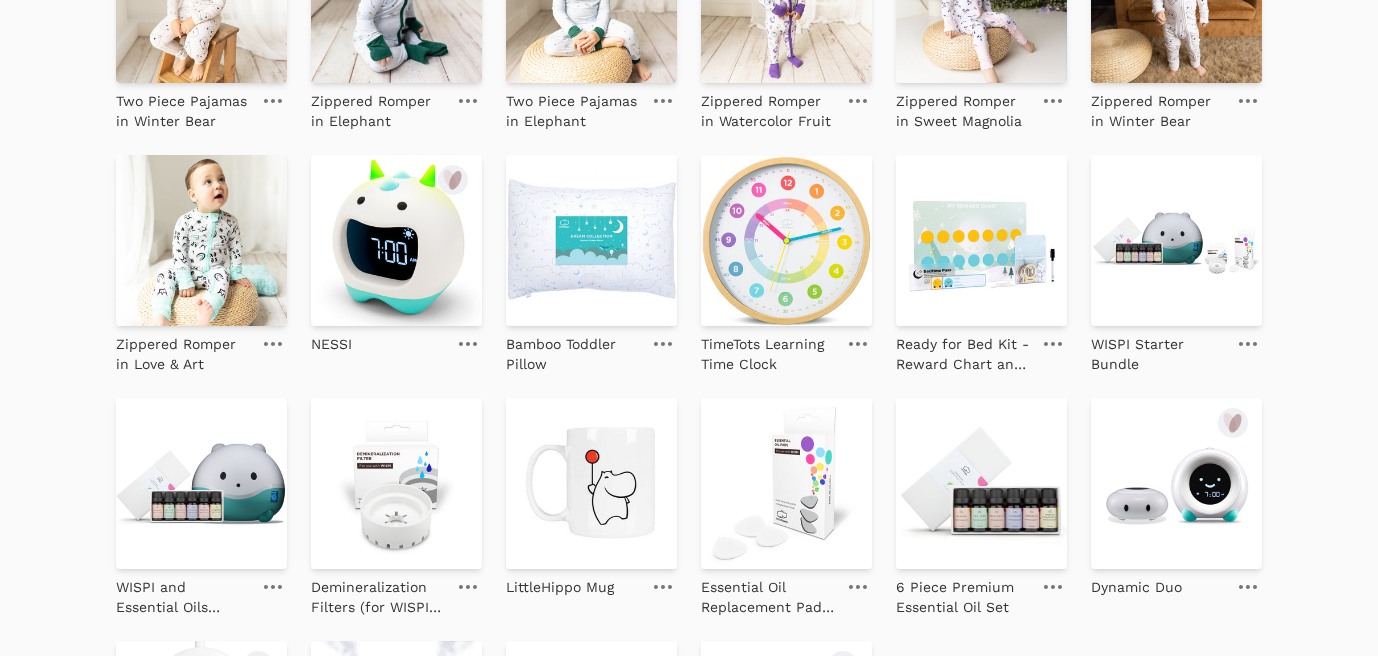 scroll, scrollTop: 906, scrollLeft: 0, axis: vertical 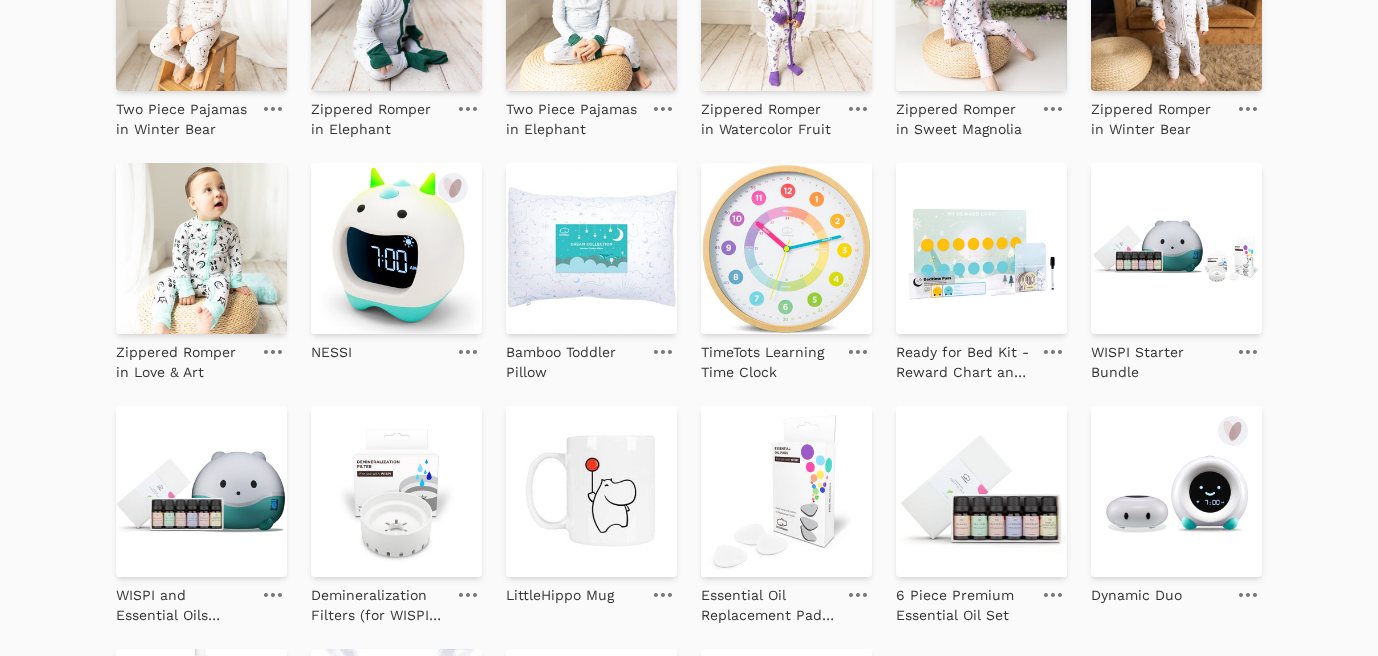 click at bounding box center (396, 248) 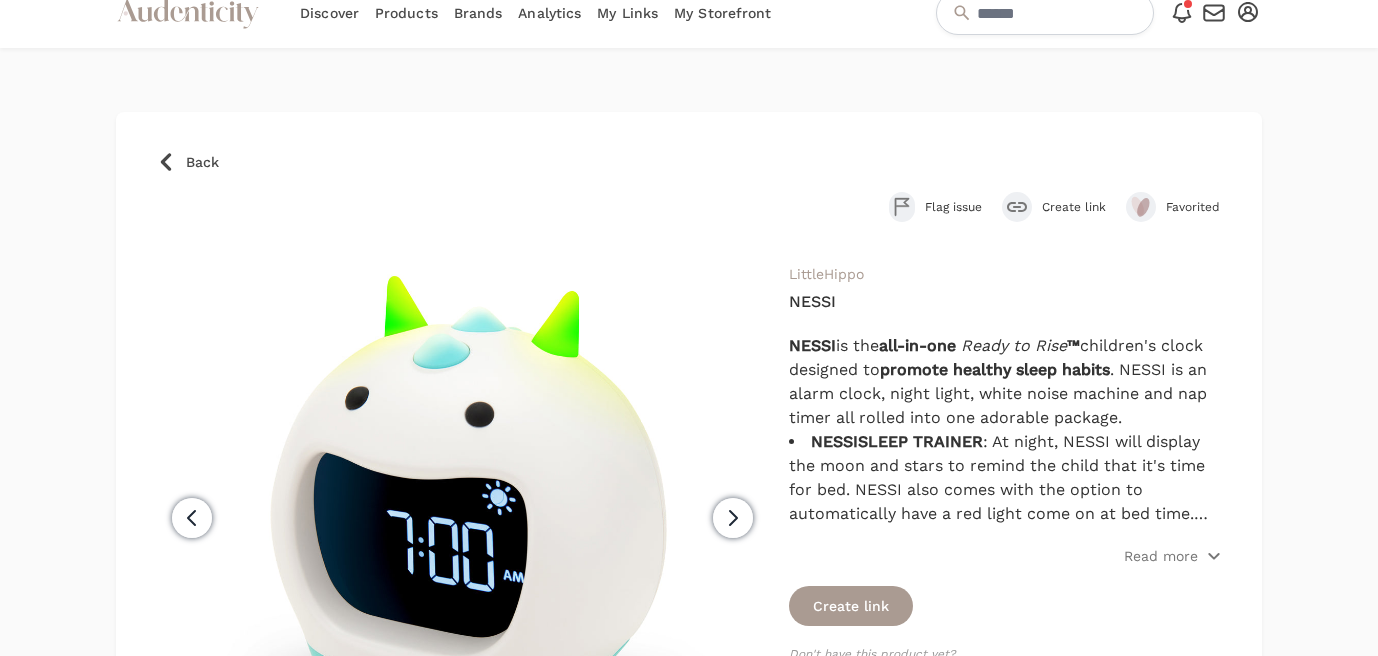 scroll, scrollTop: 0, scrollLeft: 0, axis: both 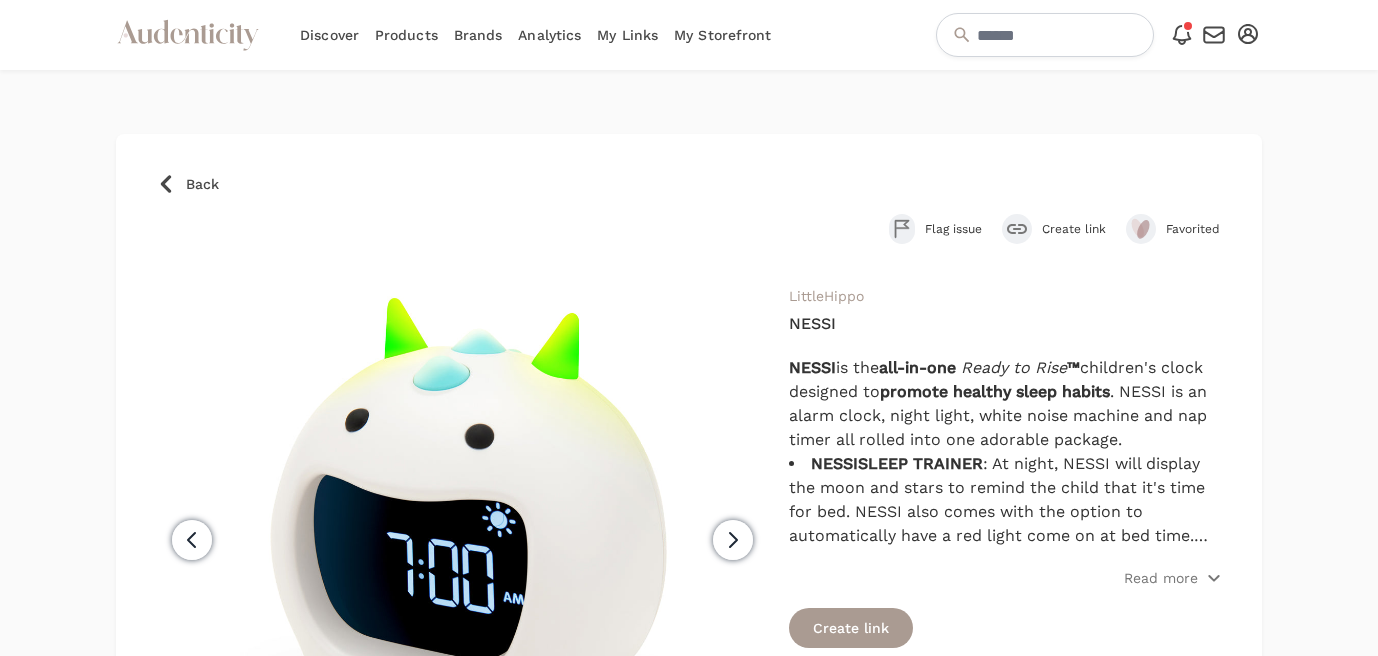 click on "My Storefront" at bounding box center (722, 35) 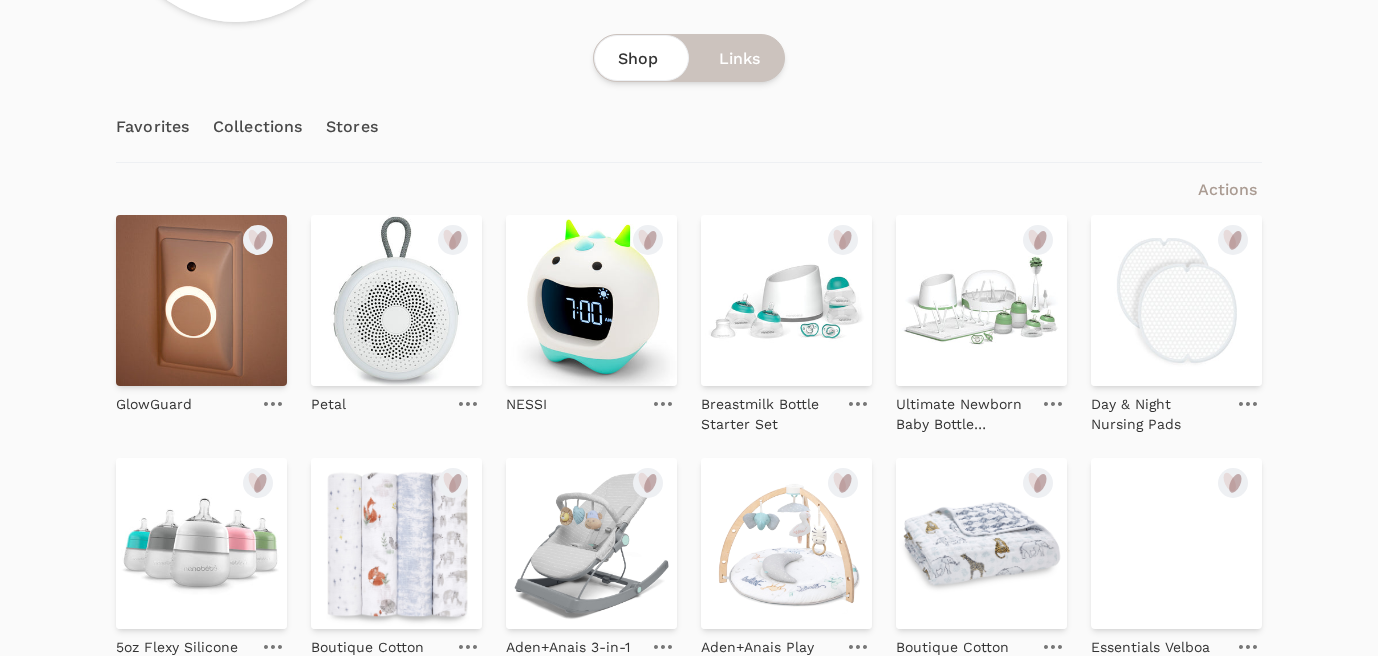 scroll, scrollTop: 335, scrollLeft: 0, axis: vertical 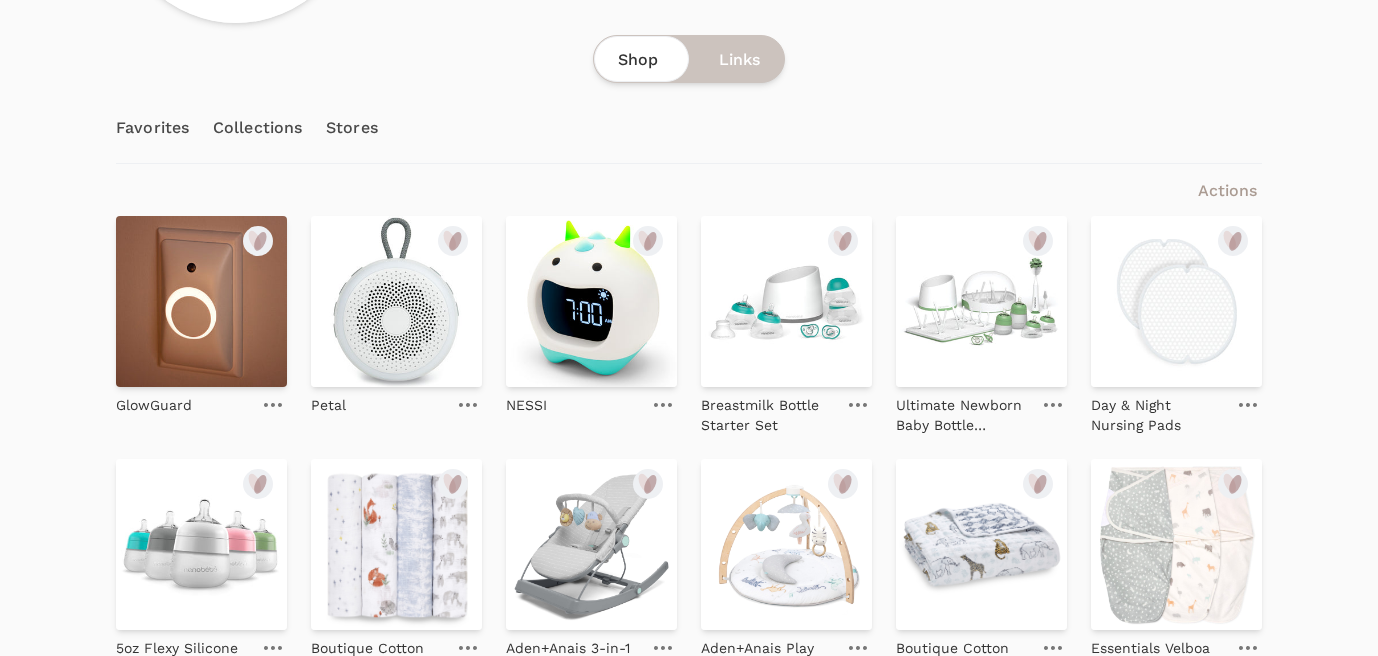 click at bounding box center [591, 301] 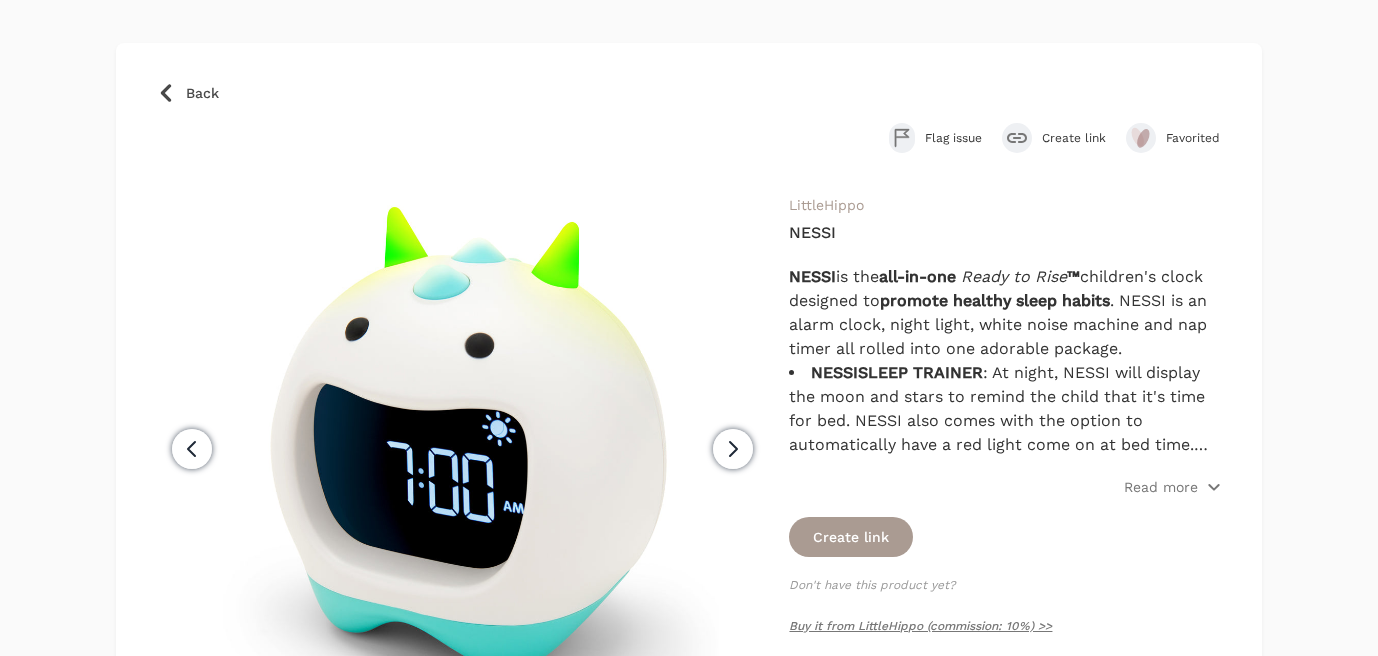 scroll, scrollTop: 147, scrollLeft: 0, axis: vertical 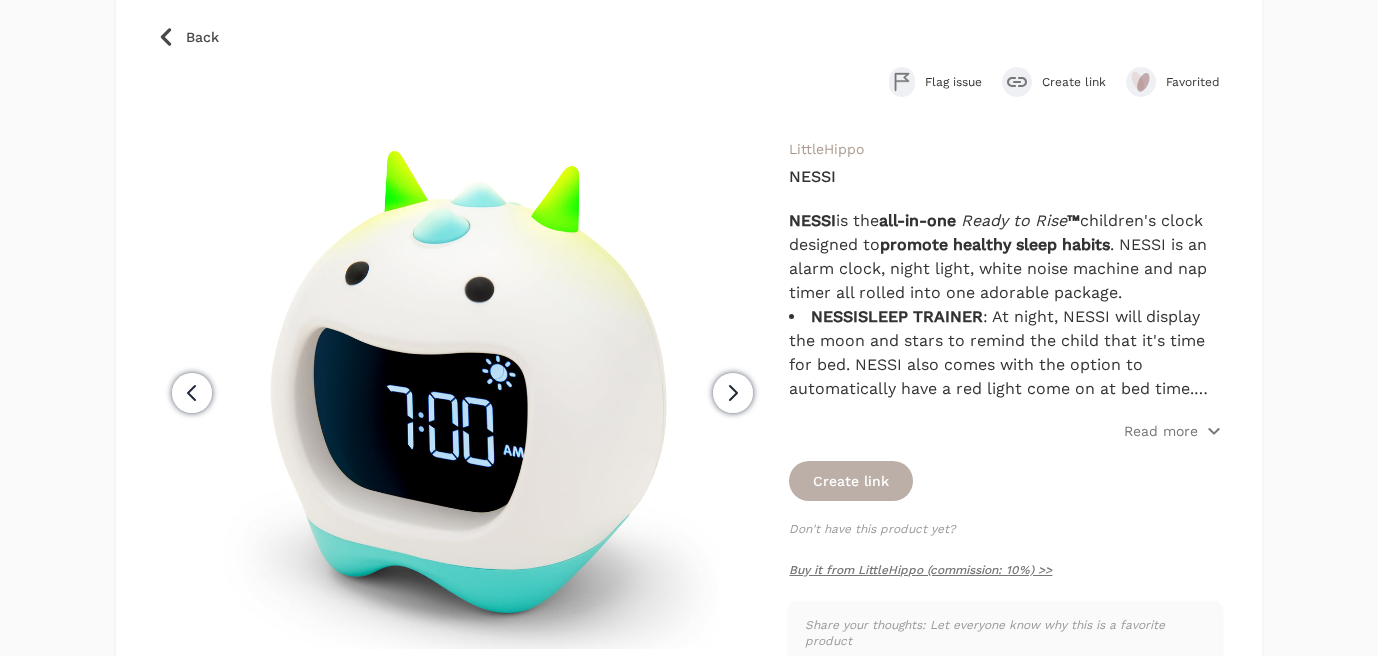 click on "Create link" at bounding box center (851, 481) 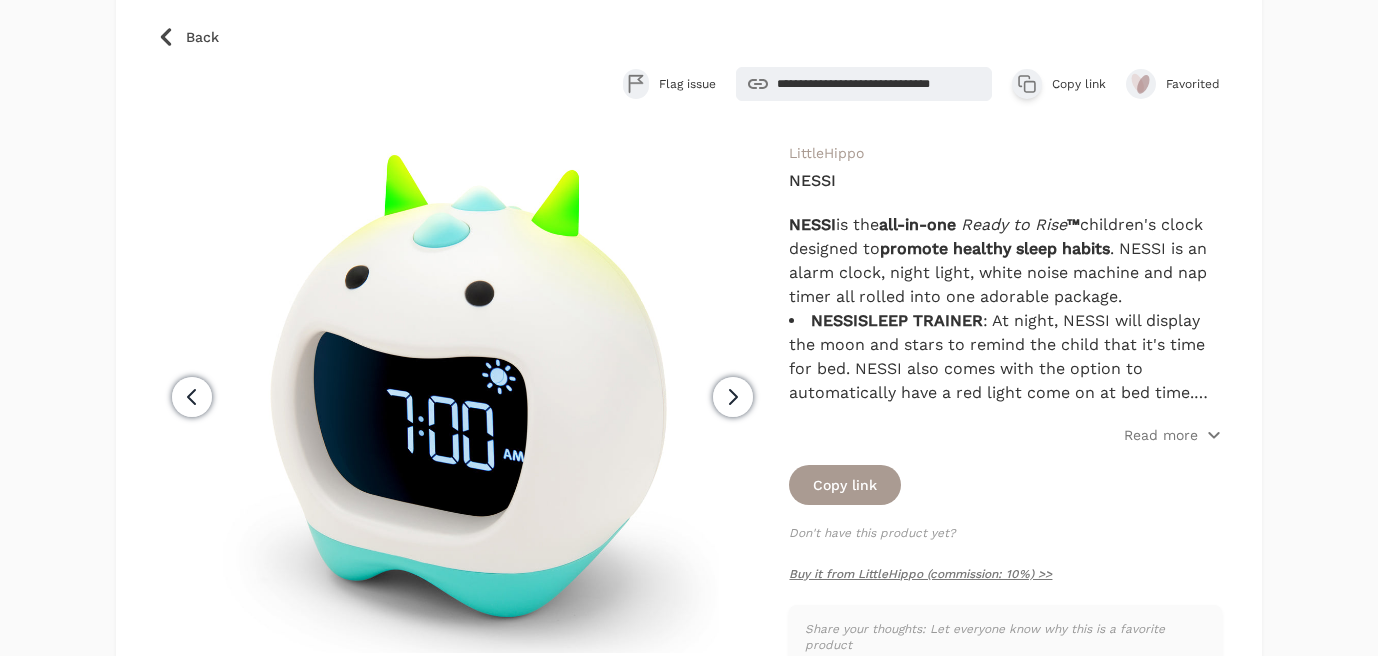 click at bounding box center [758, 84] 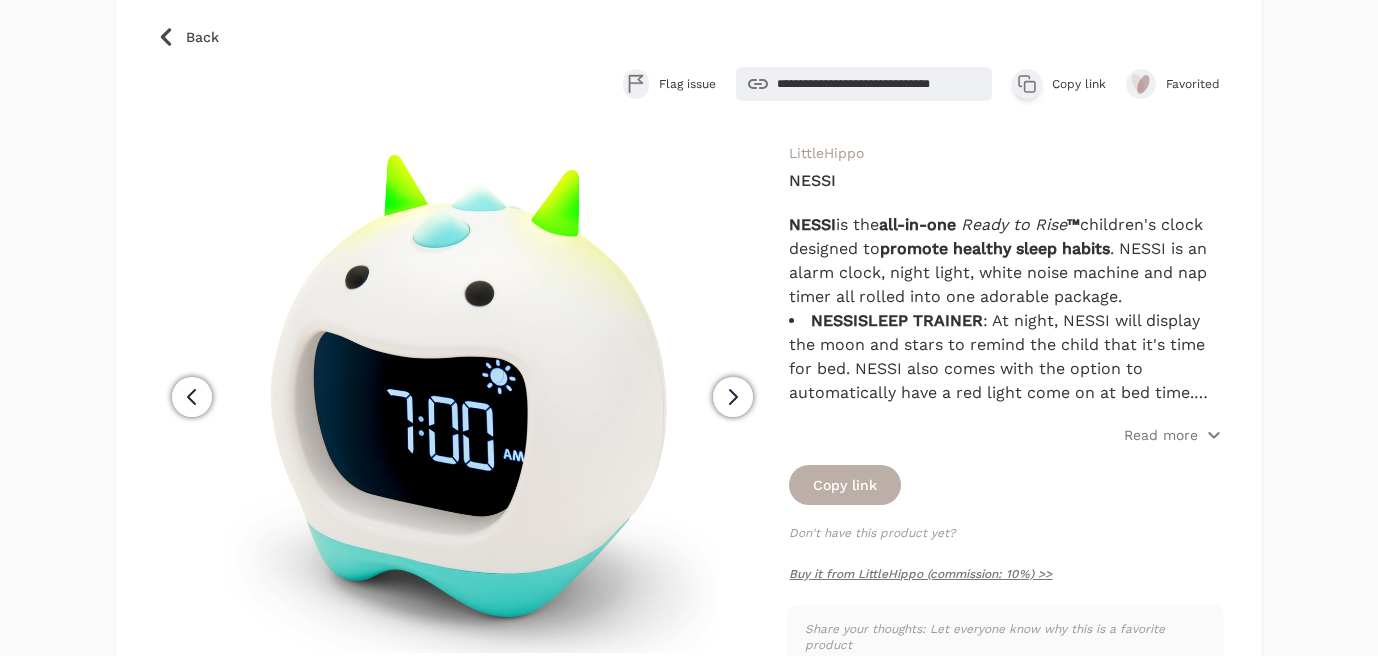 click on "Copy link" at bounding box center [845, 485] 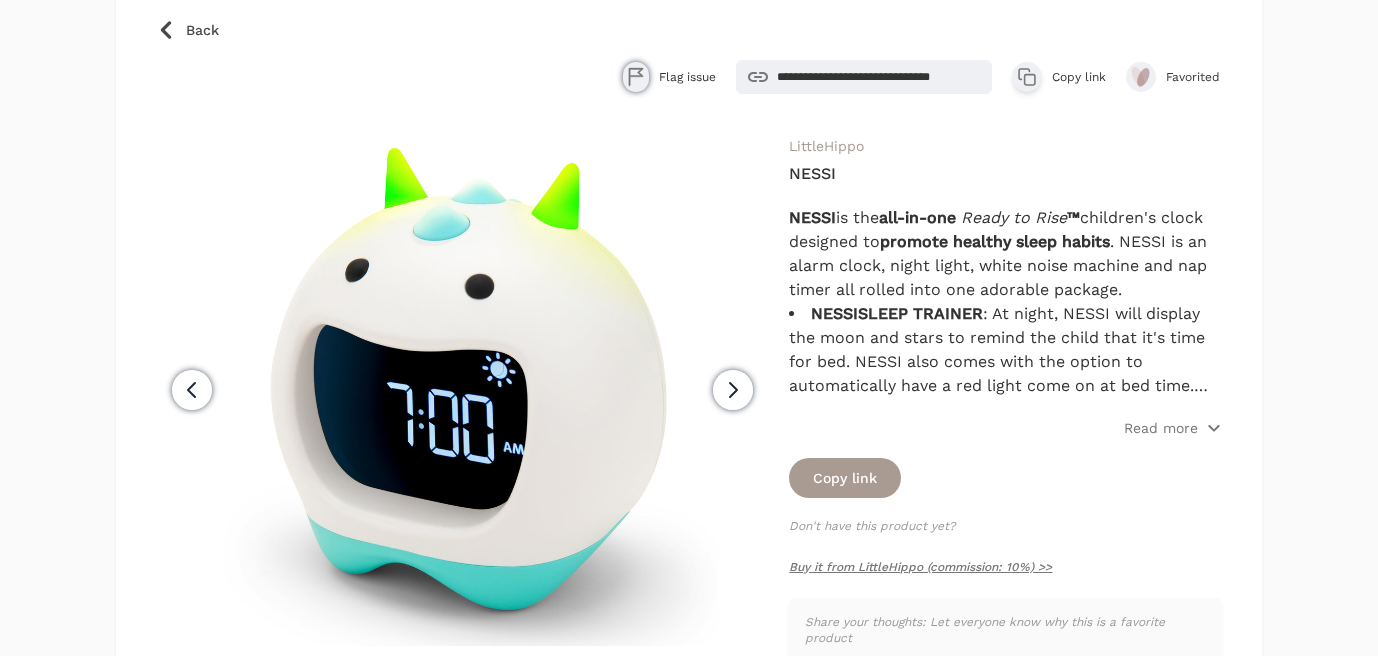 scroll, scrollTop: 131, scrollLeft: 0, axis: vertical 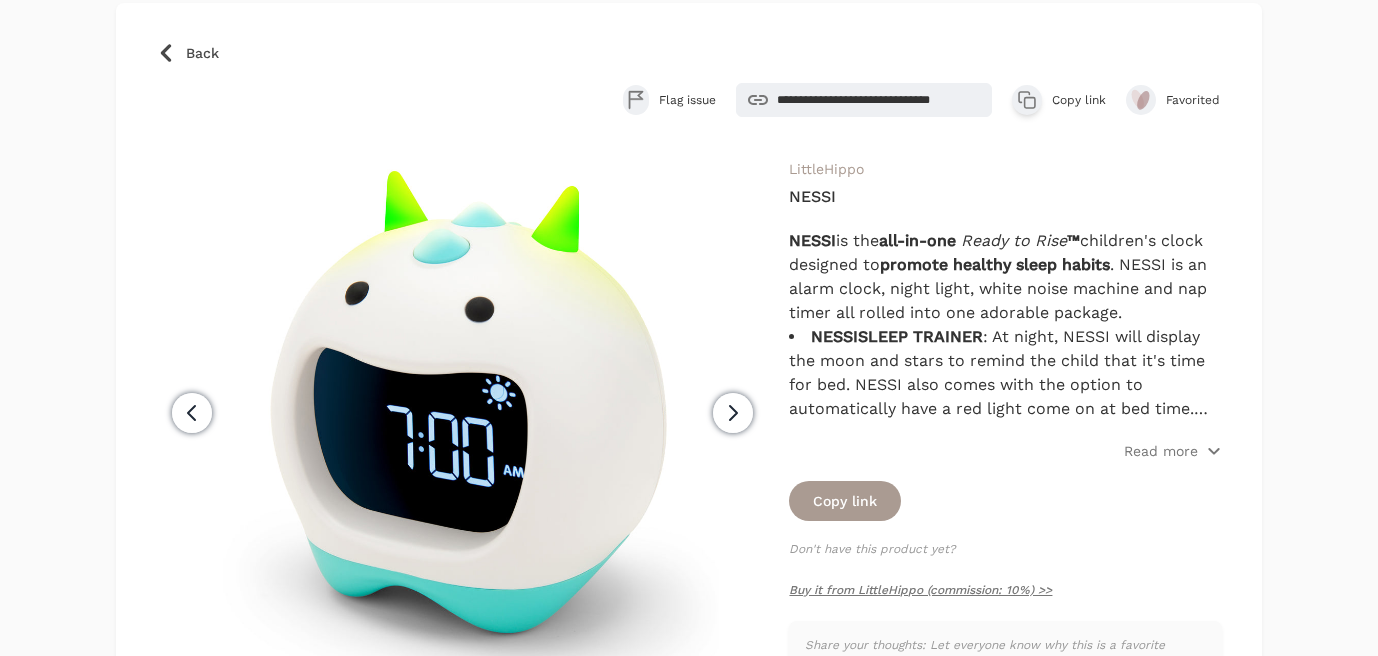 click at bounding box center (166, 53) 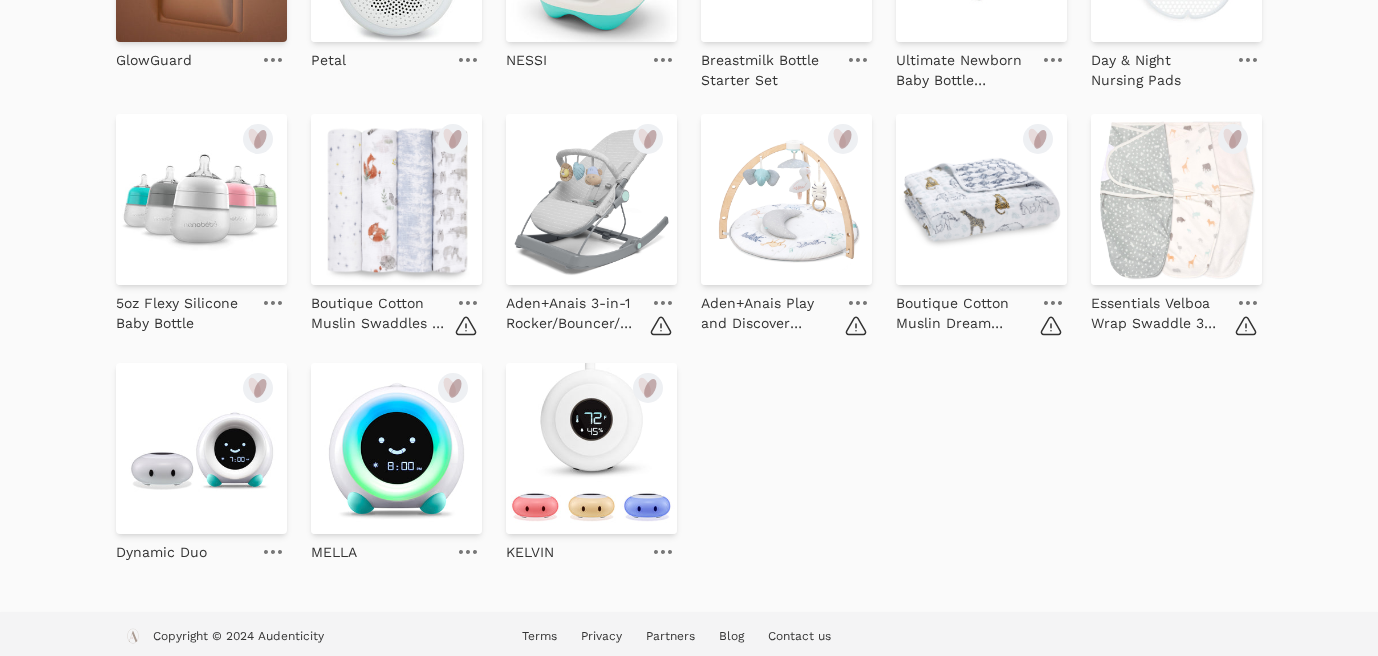 scroll, scrollTop: 688, scrollLeft: 0, axis: vertical 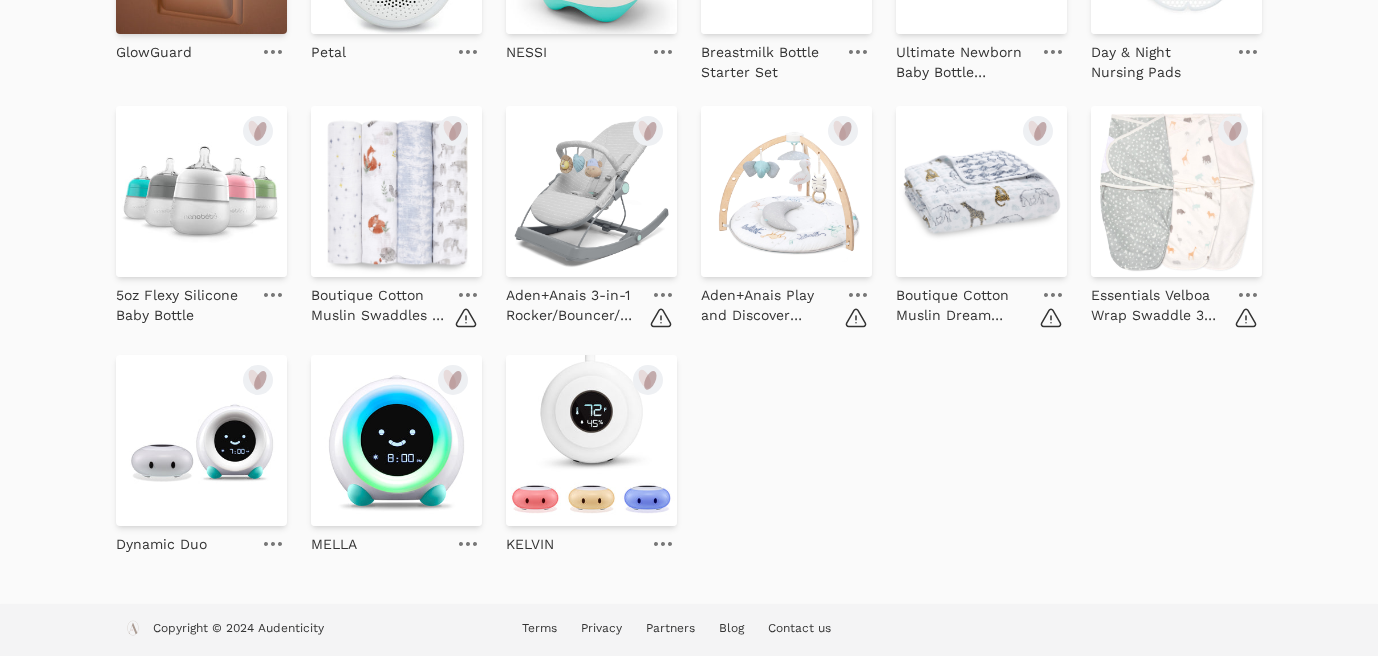 click at bounding box center (468, 295) 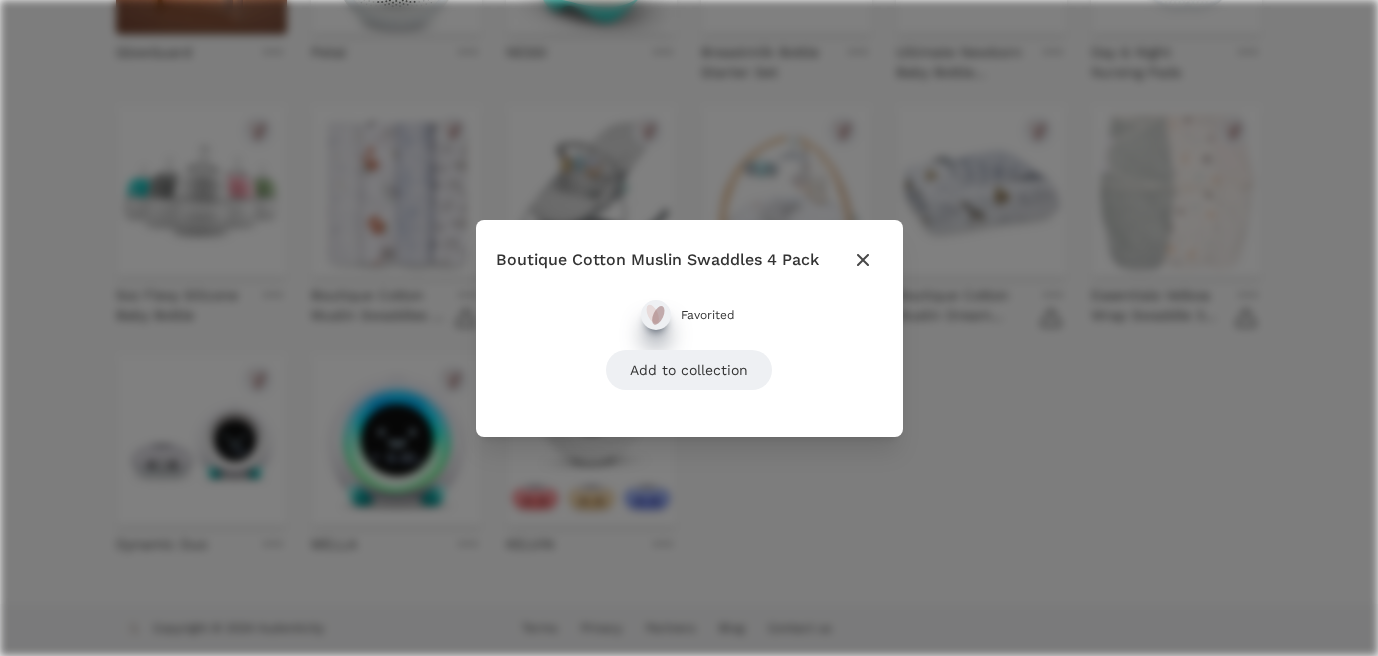 click at bounding box center [653, 314] 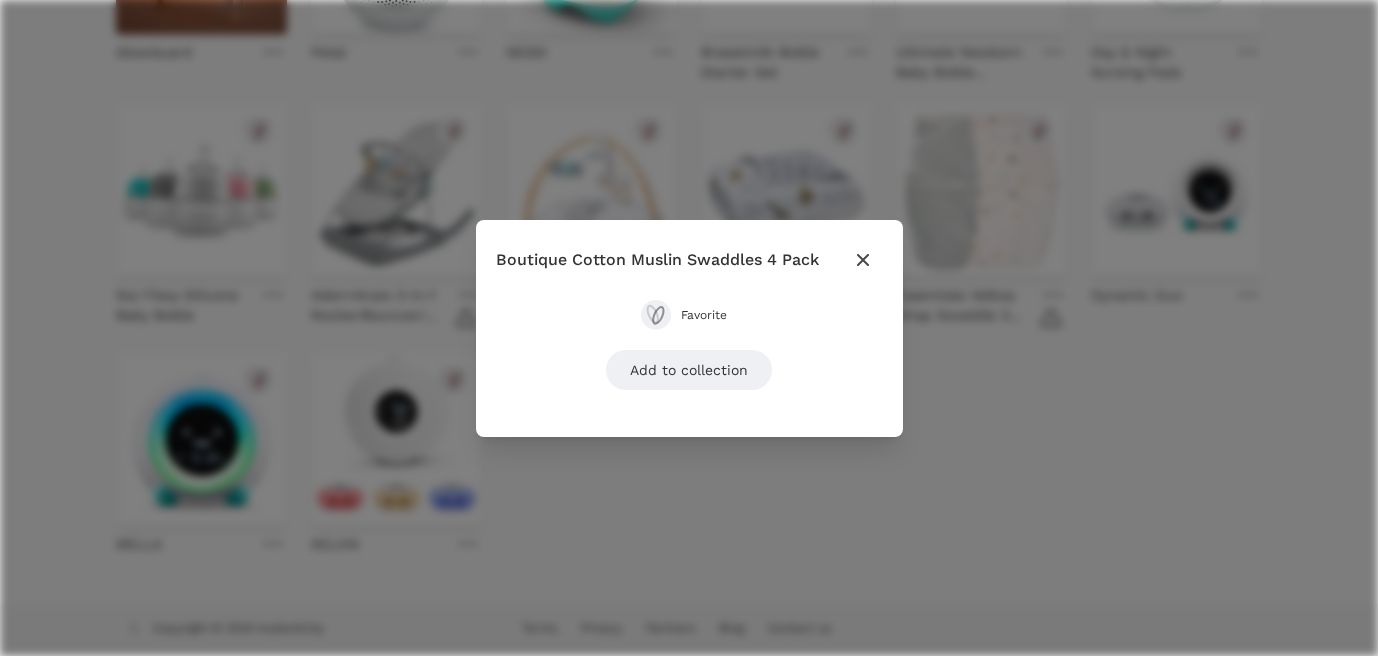 click on "Close modal
Boutique Cotton Muslin Swaddles 4 Pack
Favorite
Add to collection" at bounding box center (689, 328) 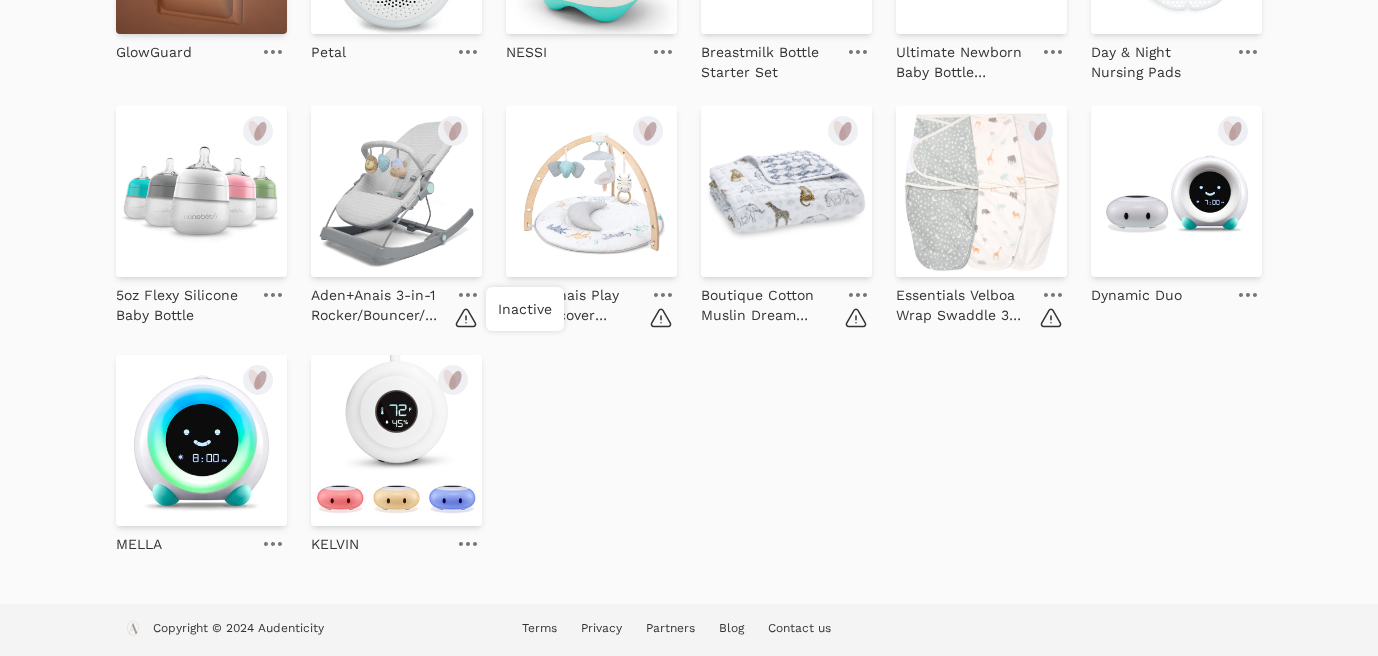 click at bounding box center [465, 317] 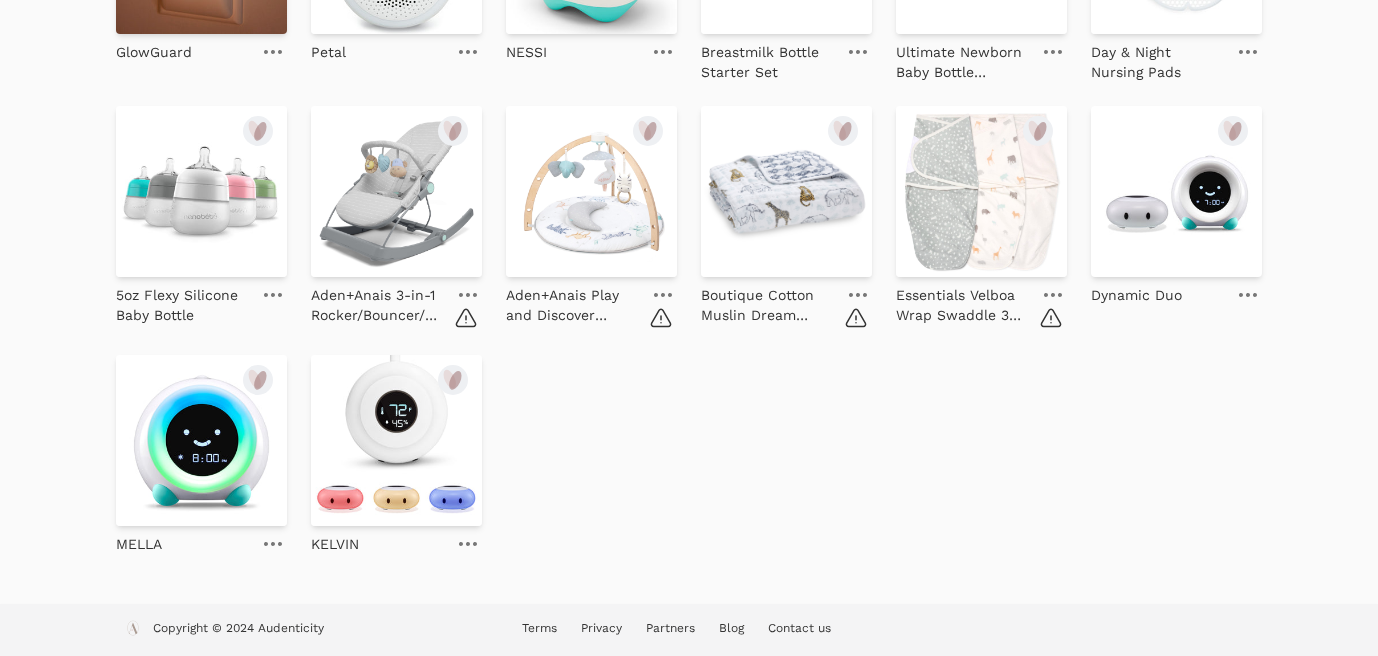click at bounding box center (468, 295) 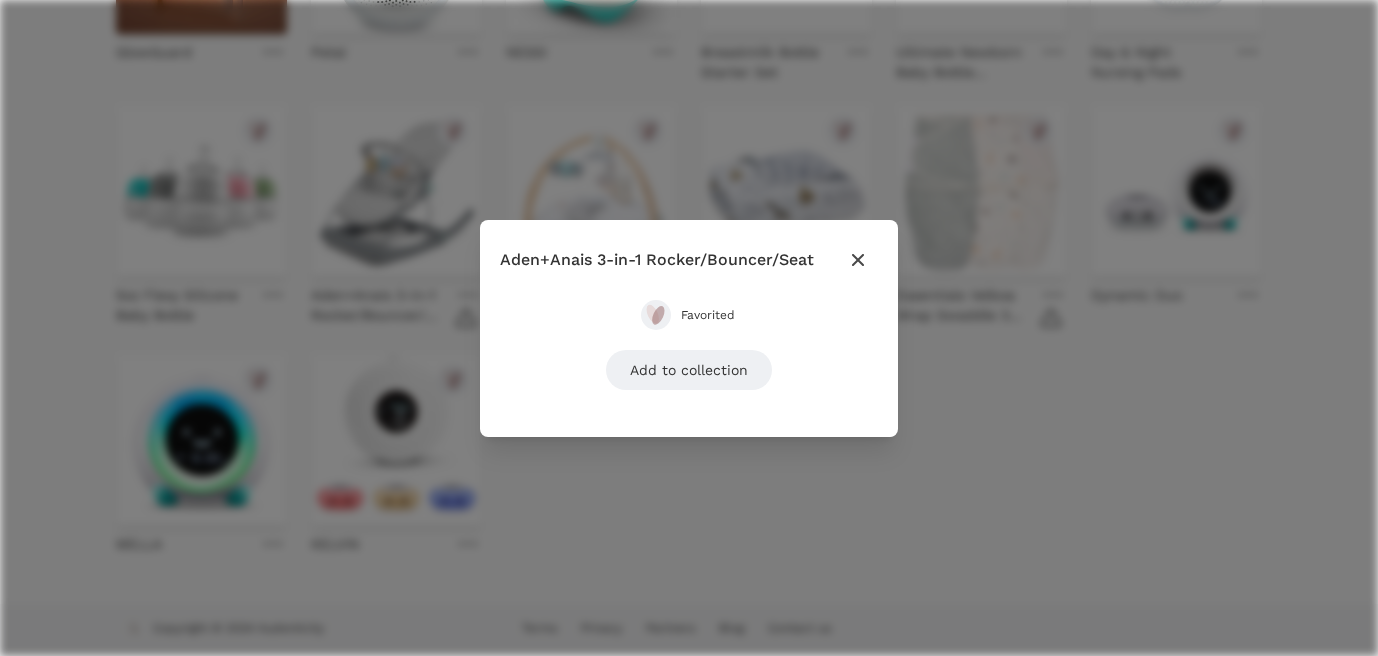 click on "Favorited" at bounding box center [709, 315] 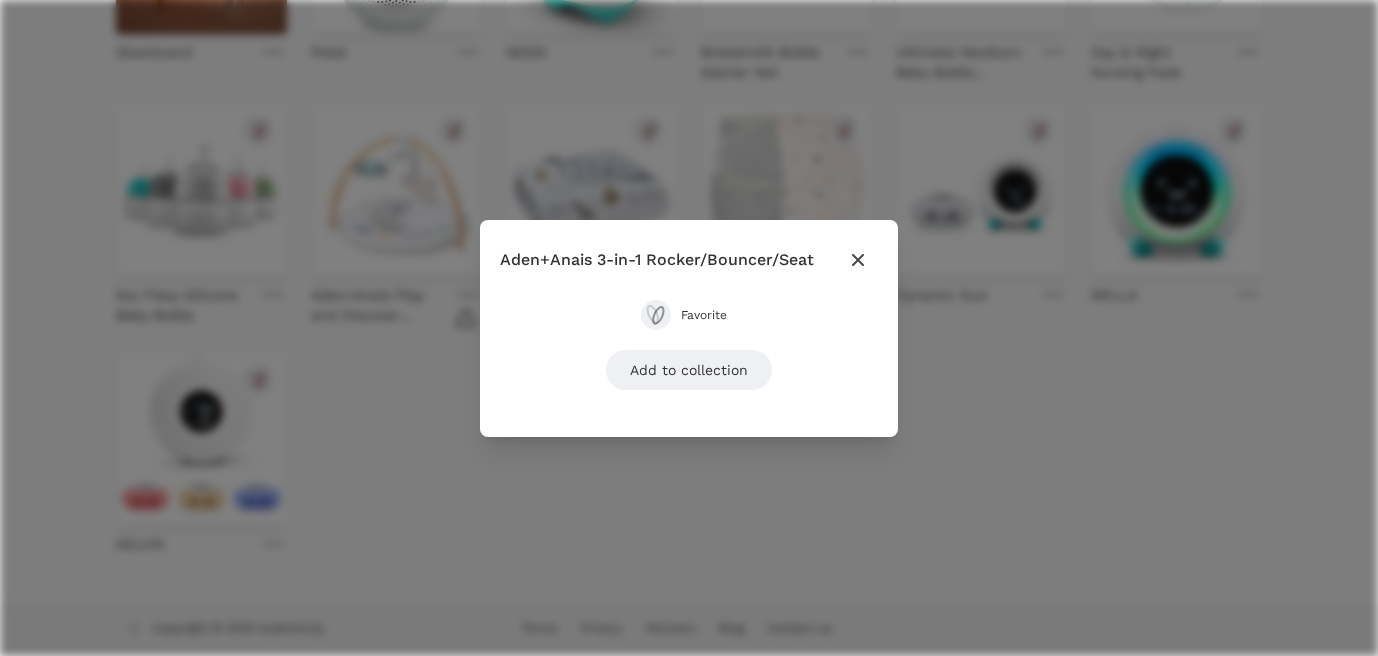 click on "Close modal
Aden+Anais 3-in-1 Rocker/Bouncer/Seat
Favorite
Add to collection" at bounding box center [689, 328] 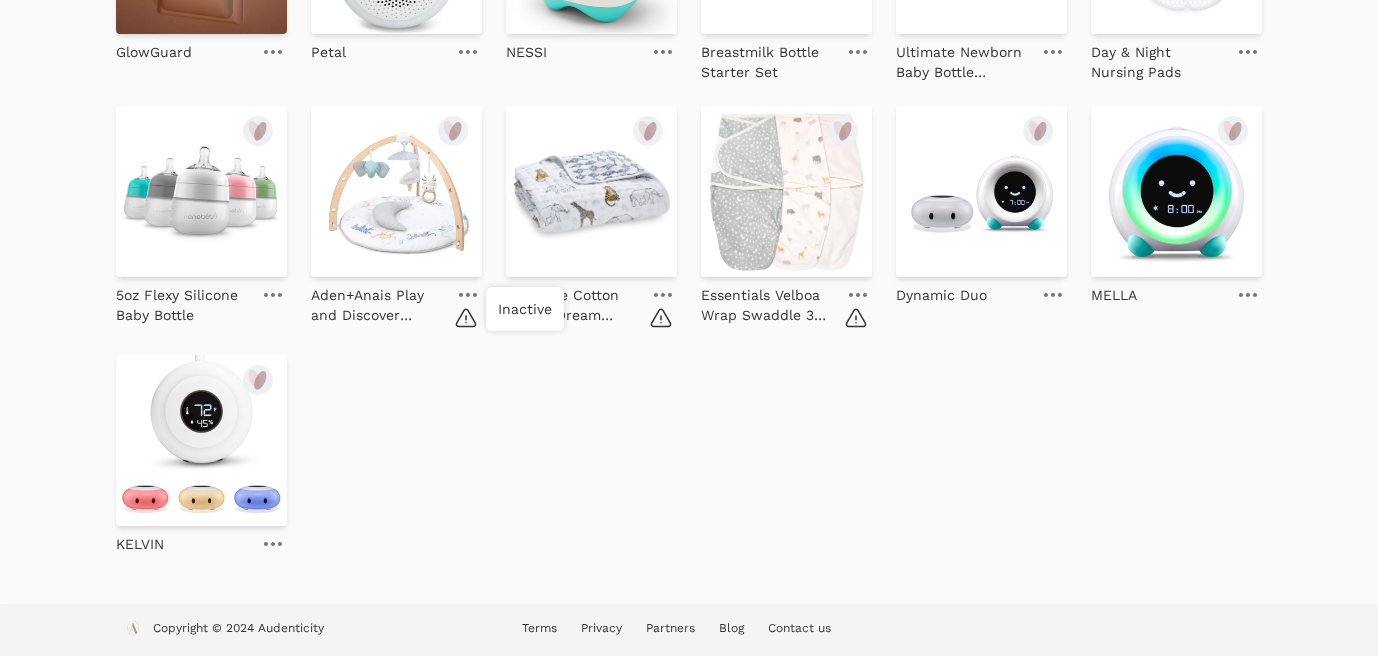 click at bounding box center [465, 317] 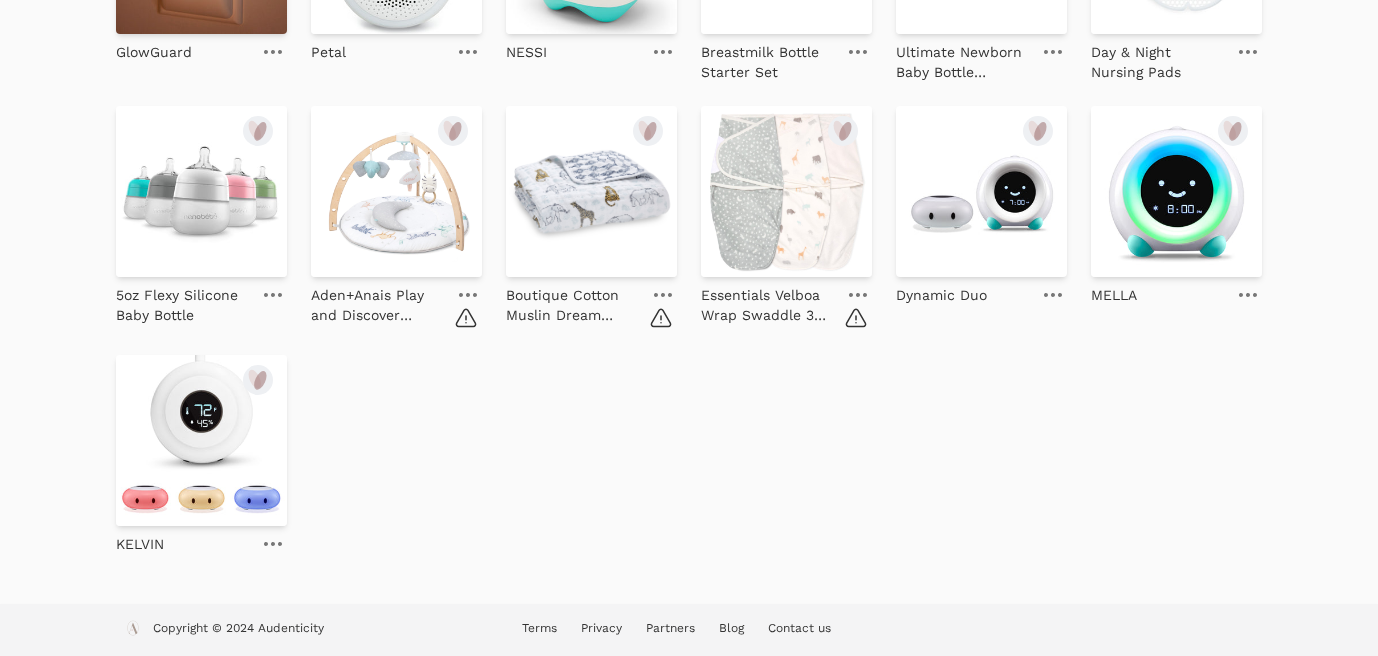 click at bounding box center (468, 295) 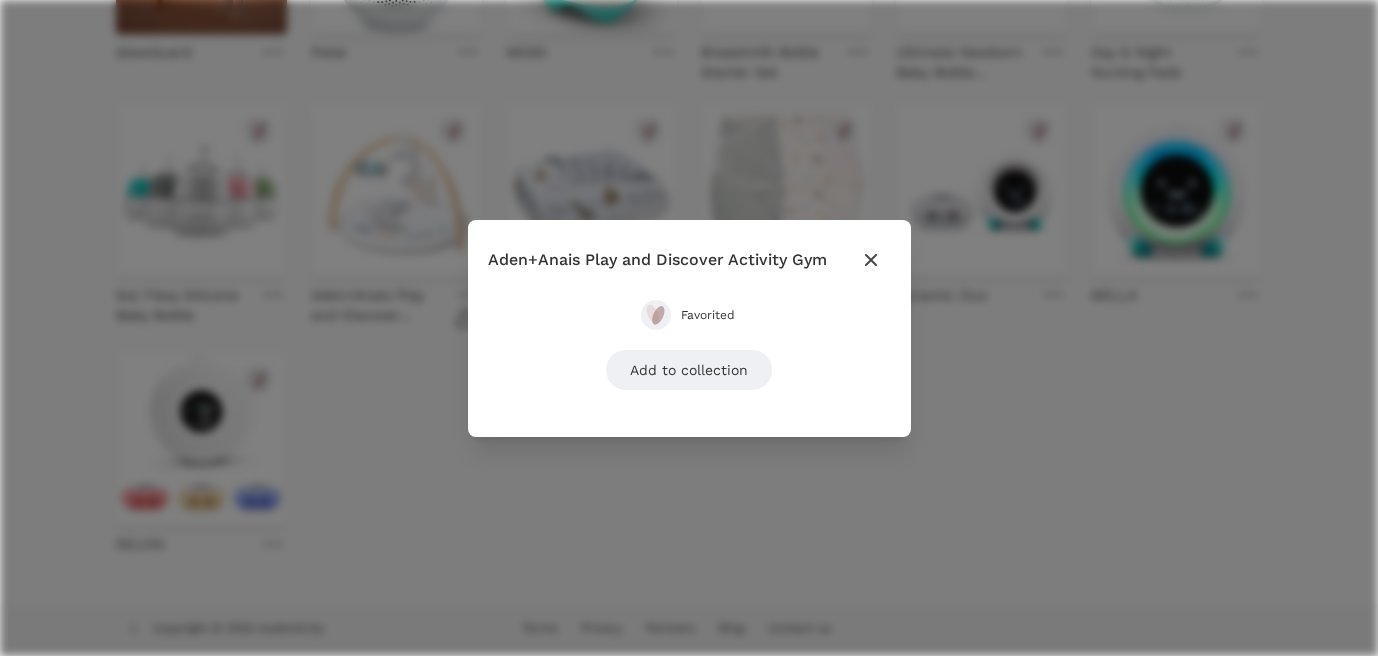 click on "Favorited" at bounding box center (709, 315) 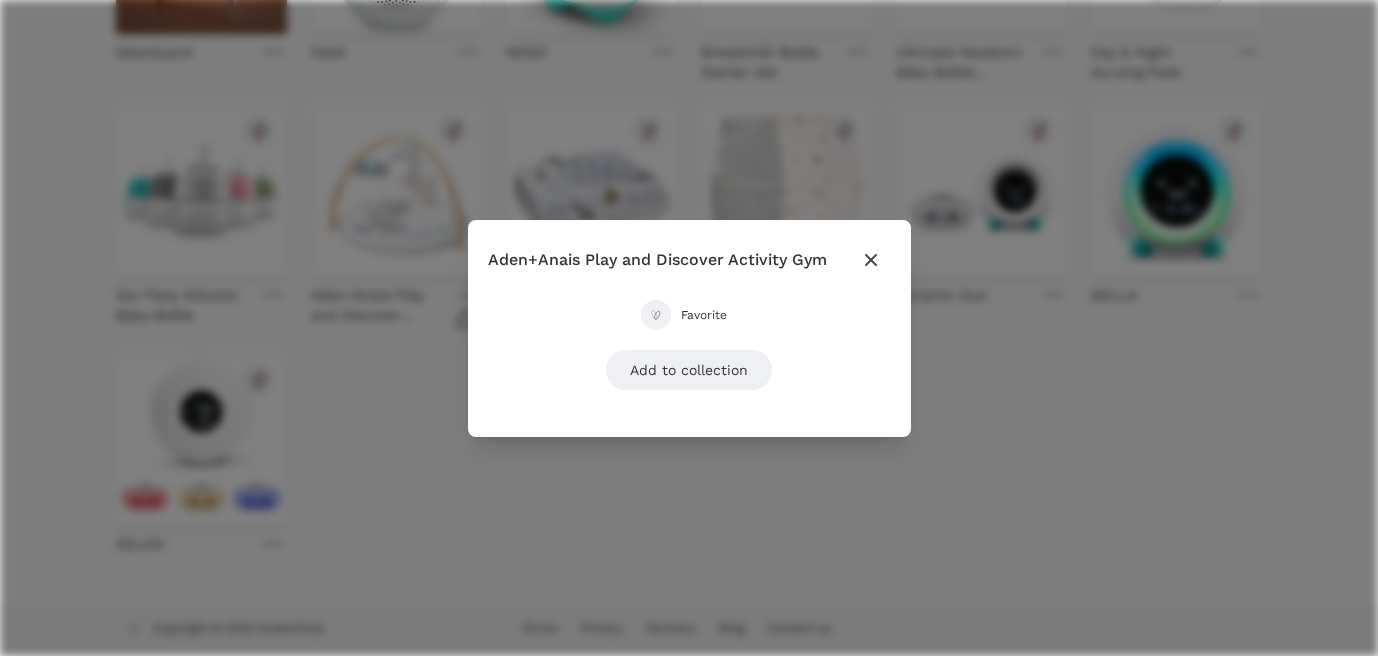 scroll, scrollTop: 463, scrollLeft: 0, axis: vertical 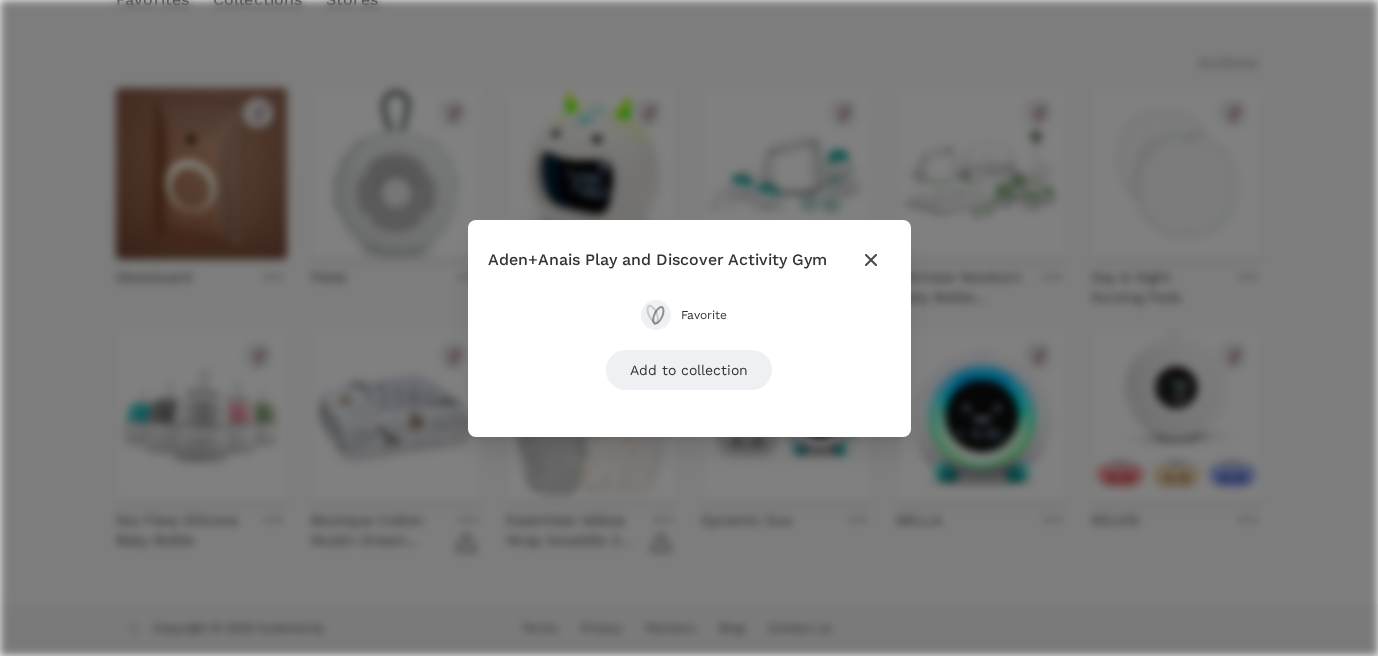 click on "Close modal
Aden+Anais Play and Discover Activity Gym
Favorite
Add to collection" at bounding box center (689, 328) 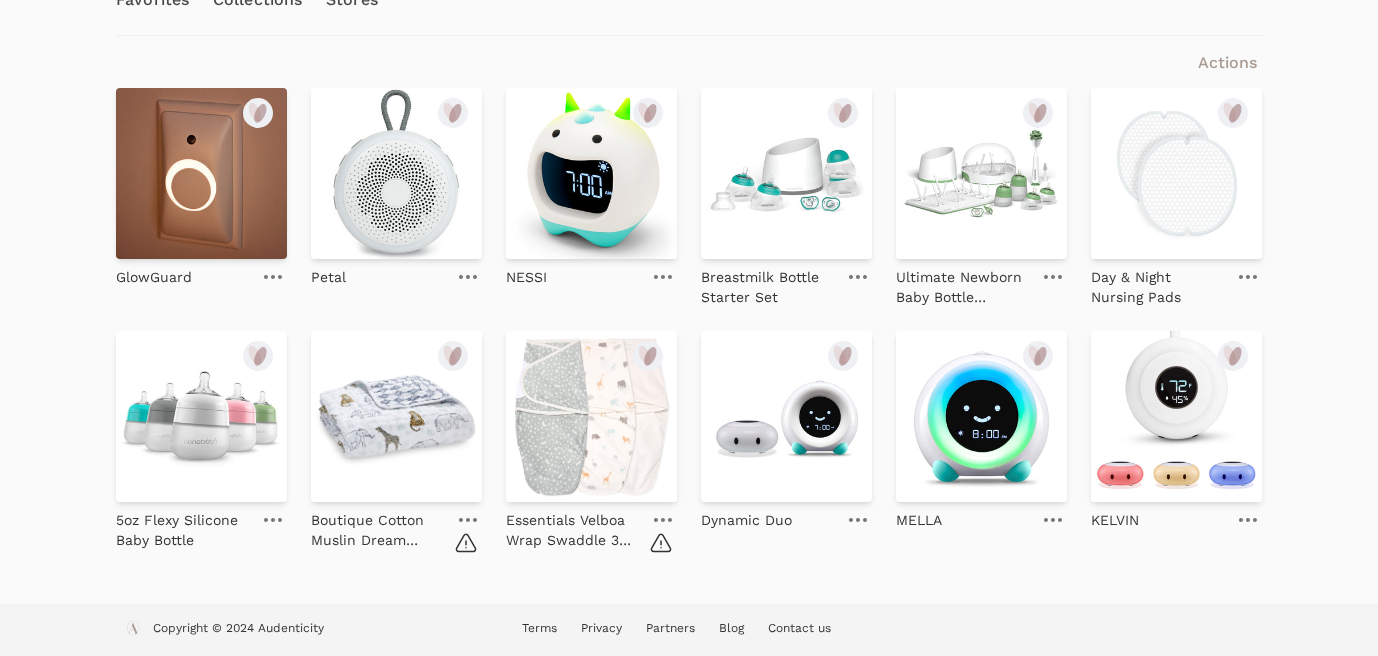click at bounding box center (468, 520) 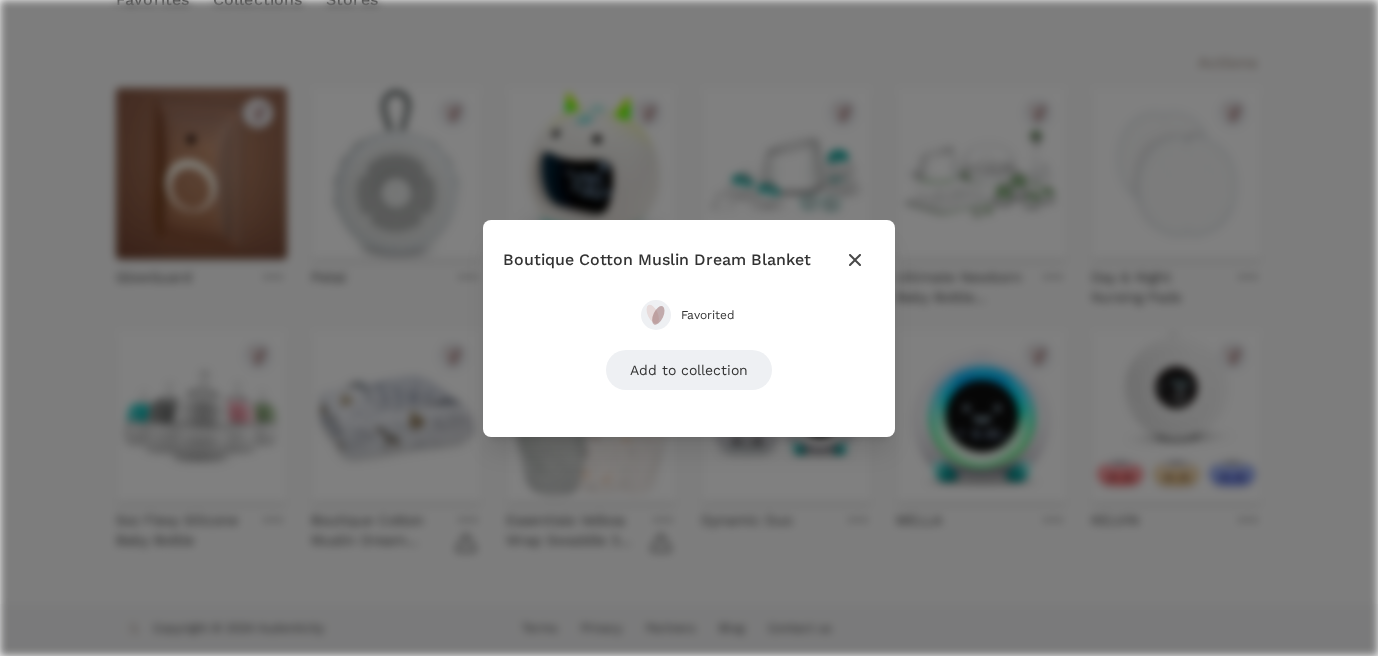 click on "Favorited" at bounding box center [689, 315] 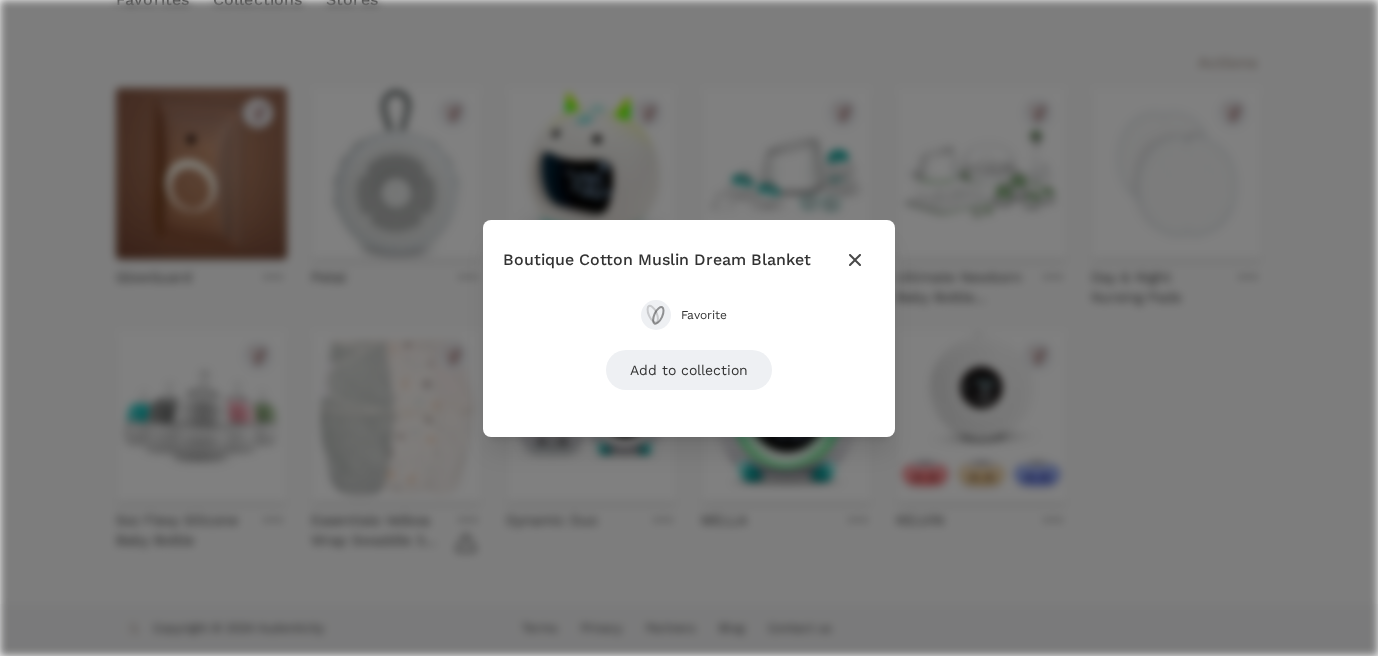 click at bounding box center [855, 260] 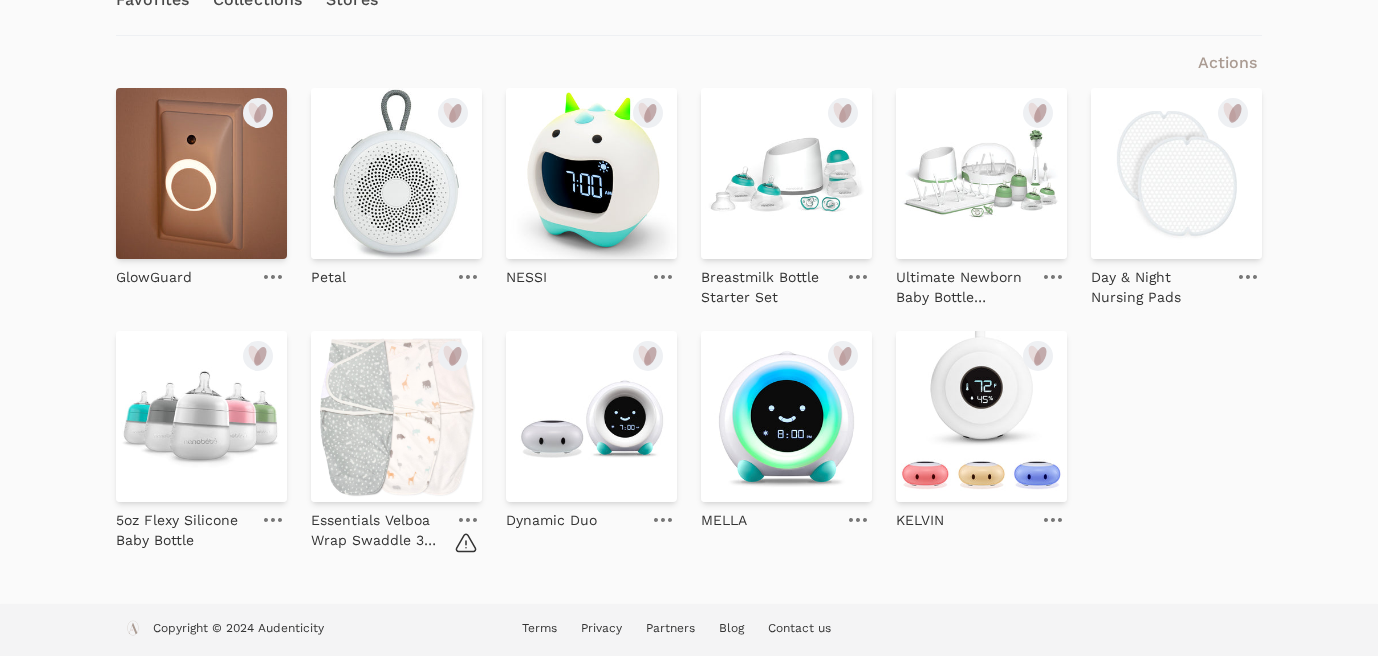 click at bounding box center (468, 520) 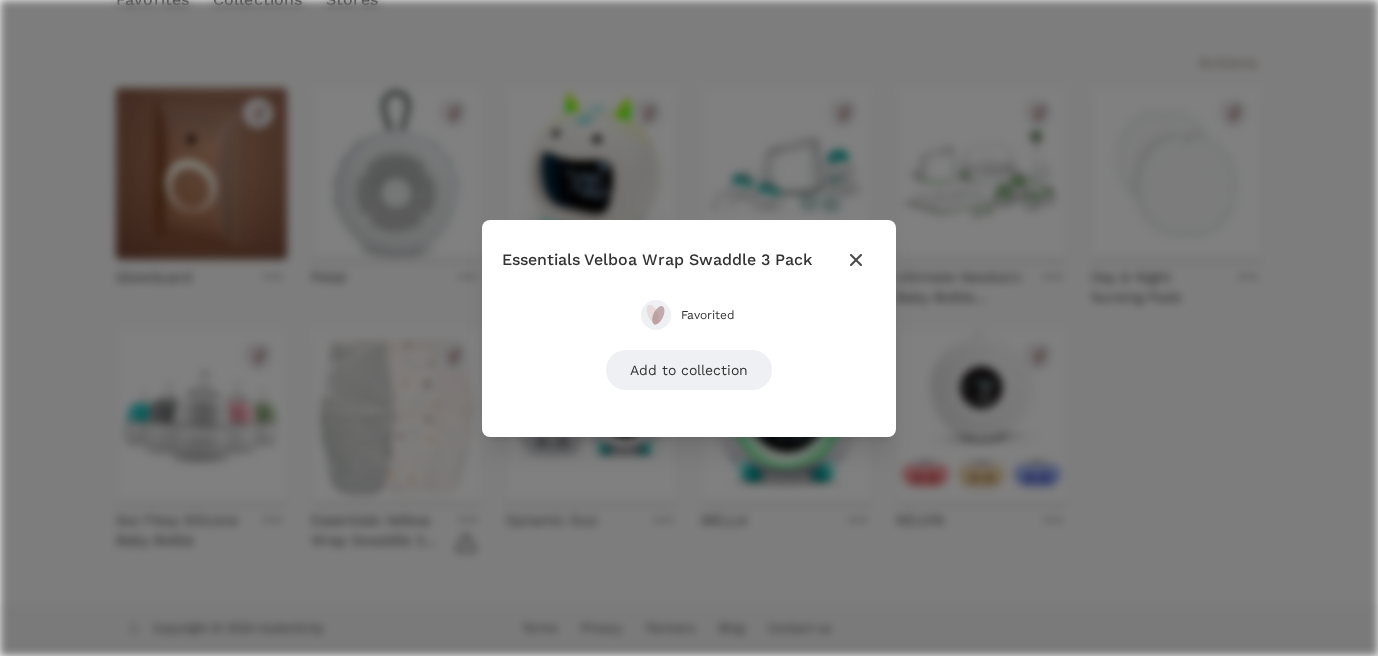 click on "Favorited" at bounding box center [709, 315] 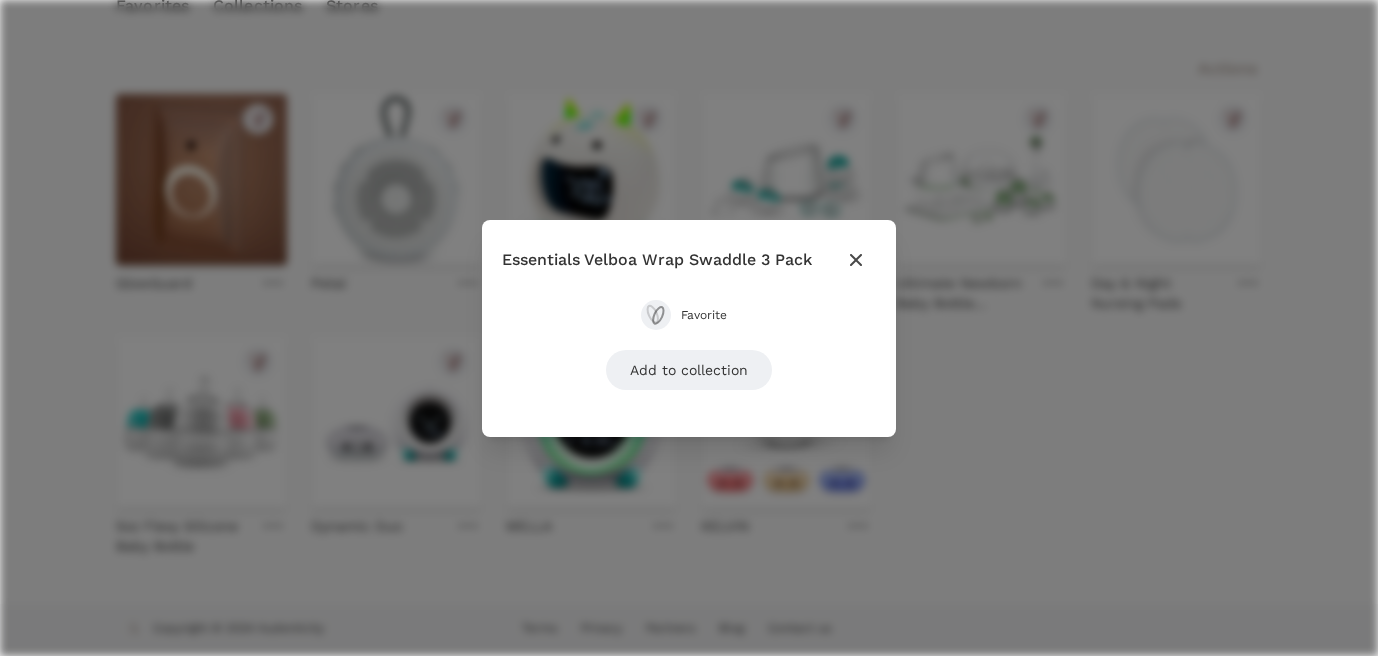 scroll, scrollTop: 457, scrollLeft: 0, axis: vertical 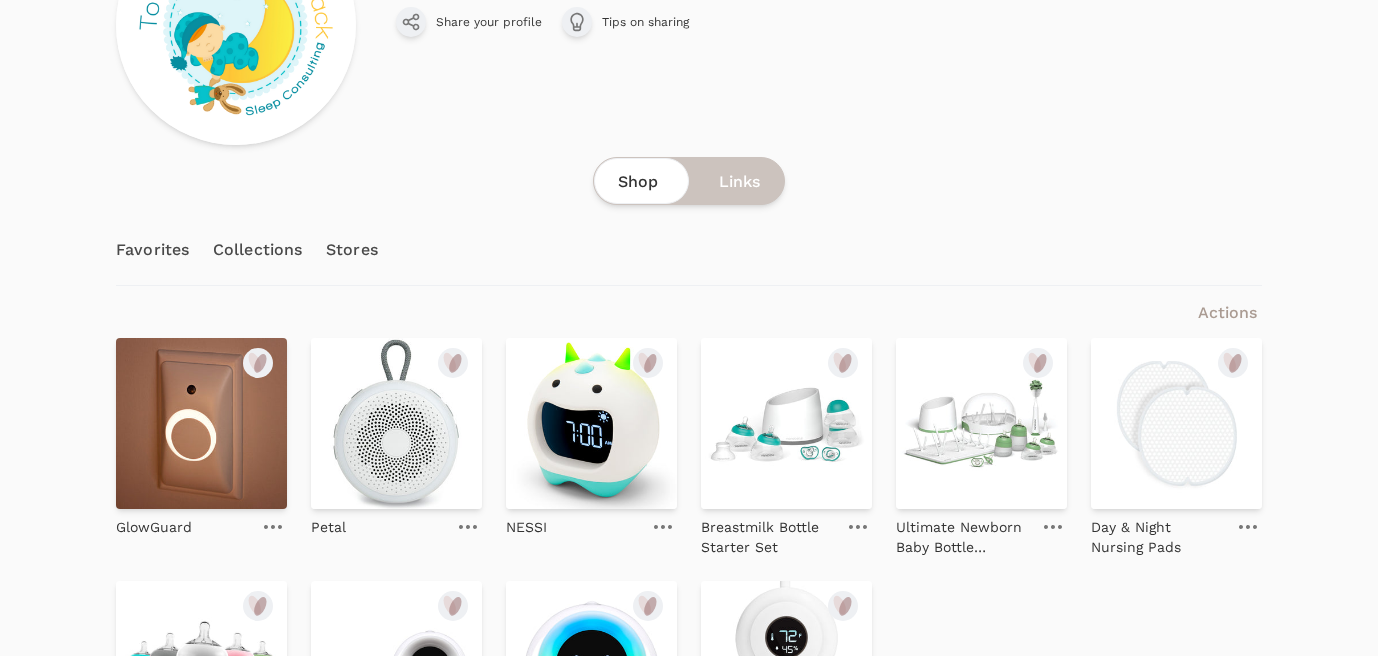 click on "Collections" at bounding box center (257, 250) 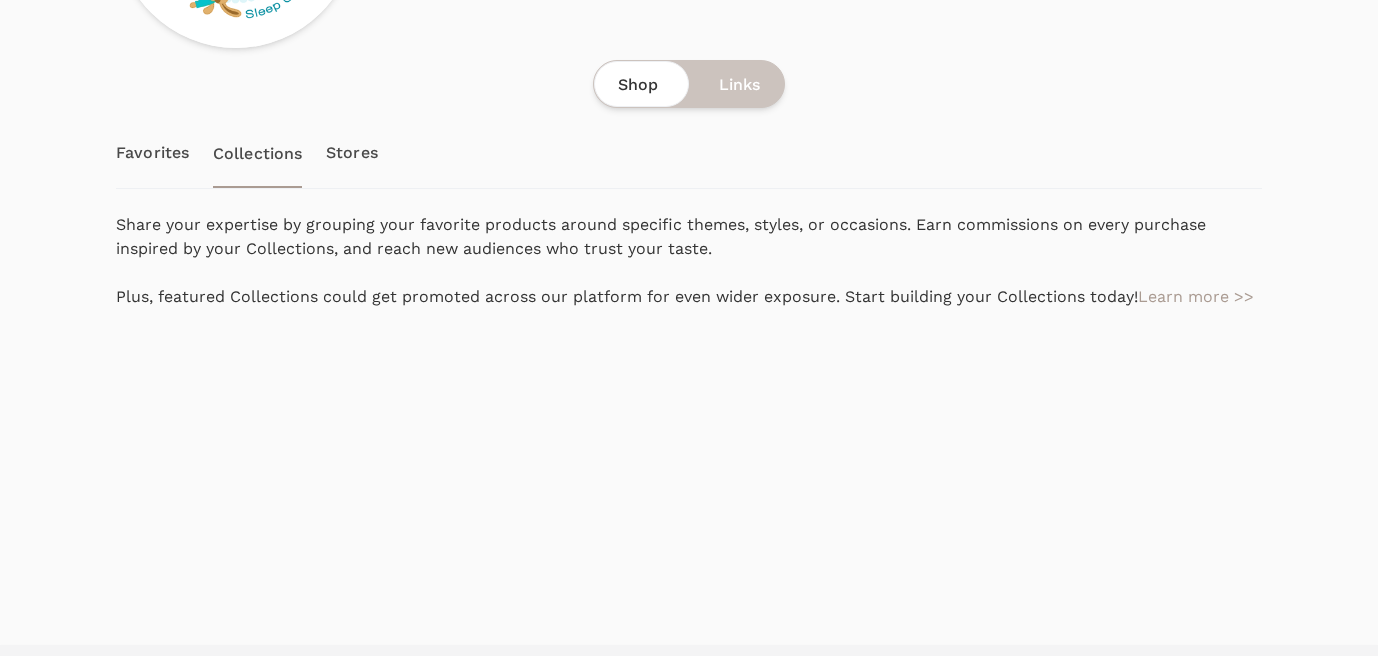 scroll, scrollTop: 299, scrollLeft: 0, axis: vertical 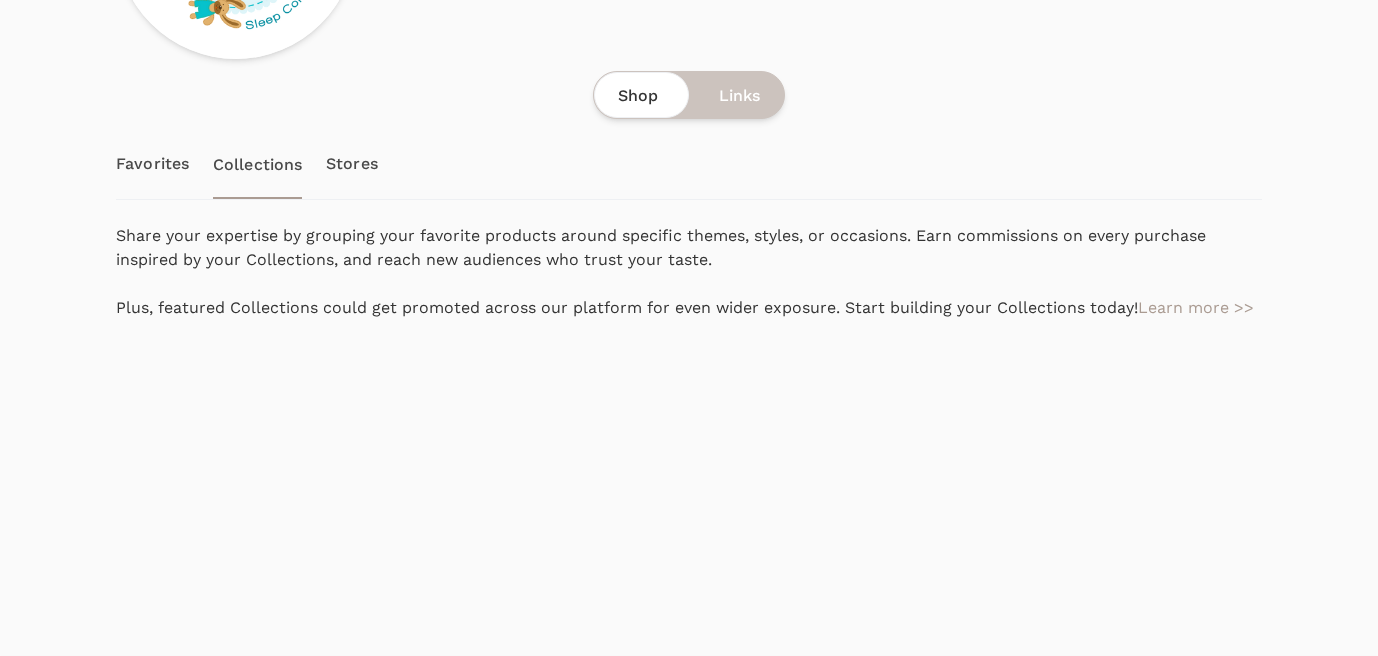 click on "Stores" at bounding box center [352, 164] 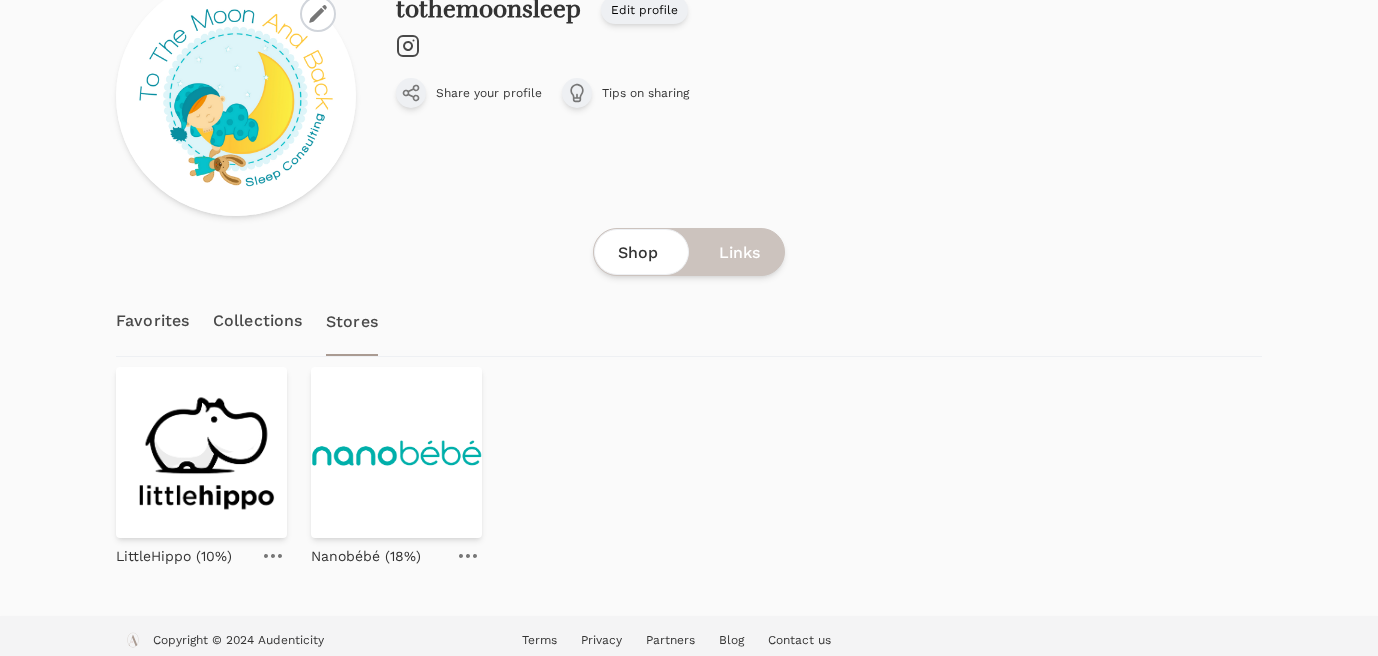 scroll, scrollTop: 154, scrollLeft: 0, axis: vertical 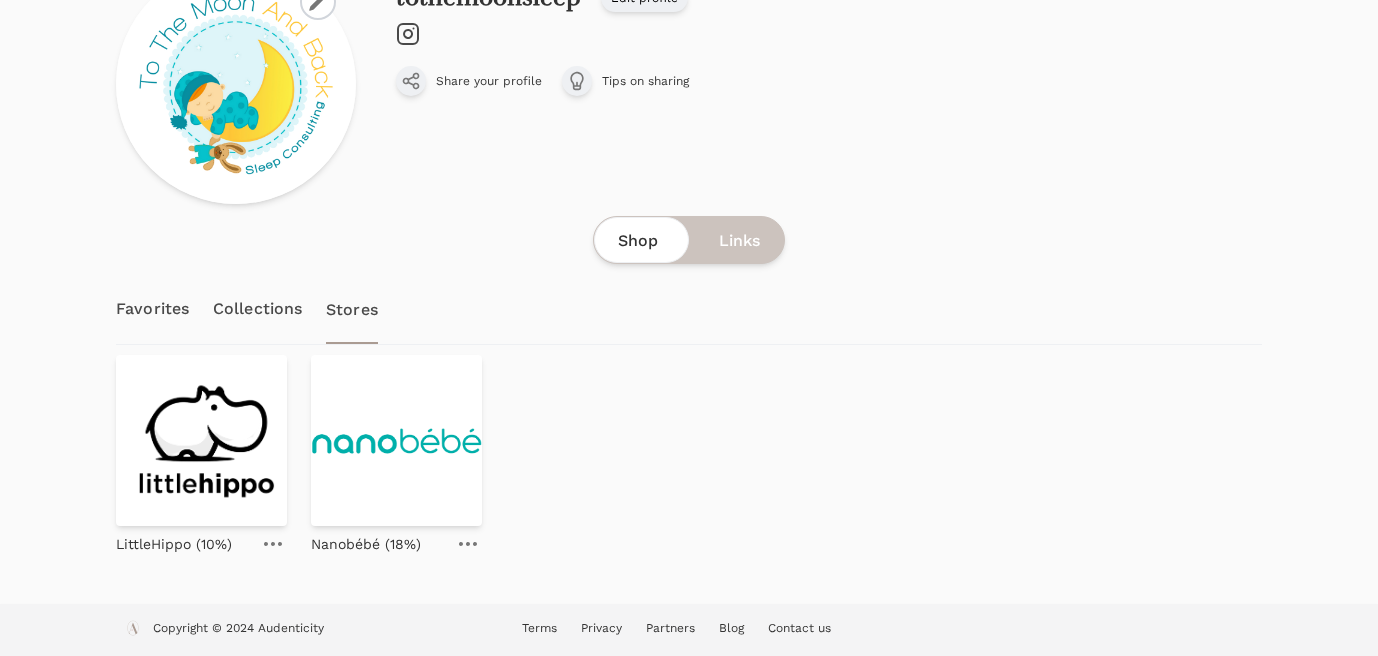 click on "Favorites" at bounding box center (152, 309) 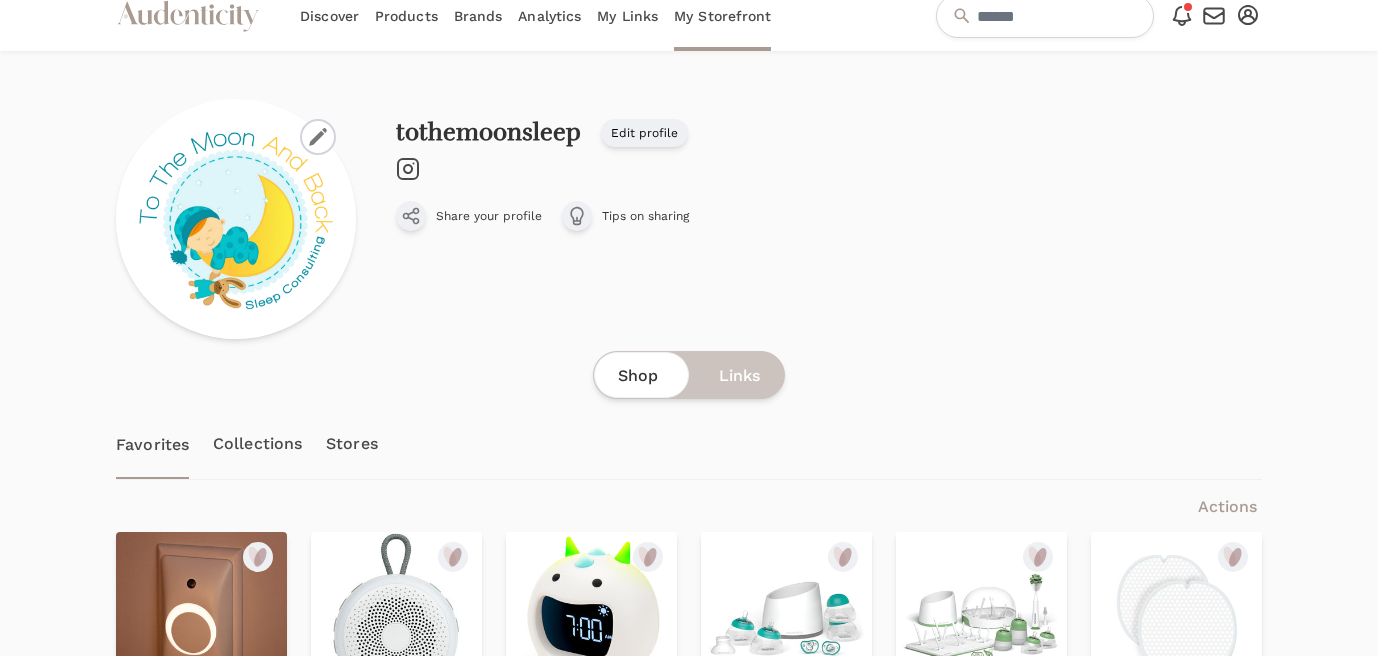 scroll, scrollTop: 0, scrollLeft: 0, axis: both 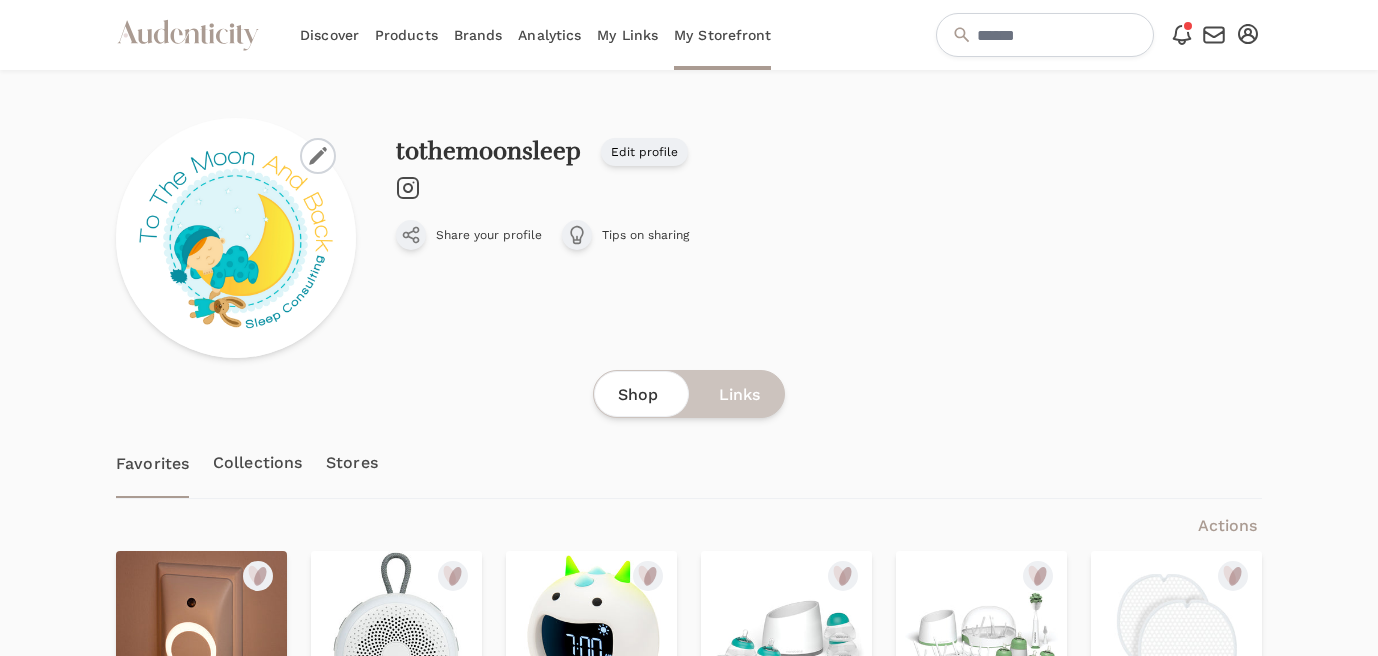 click on "Links" at bounding box center (739, 395) 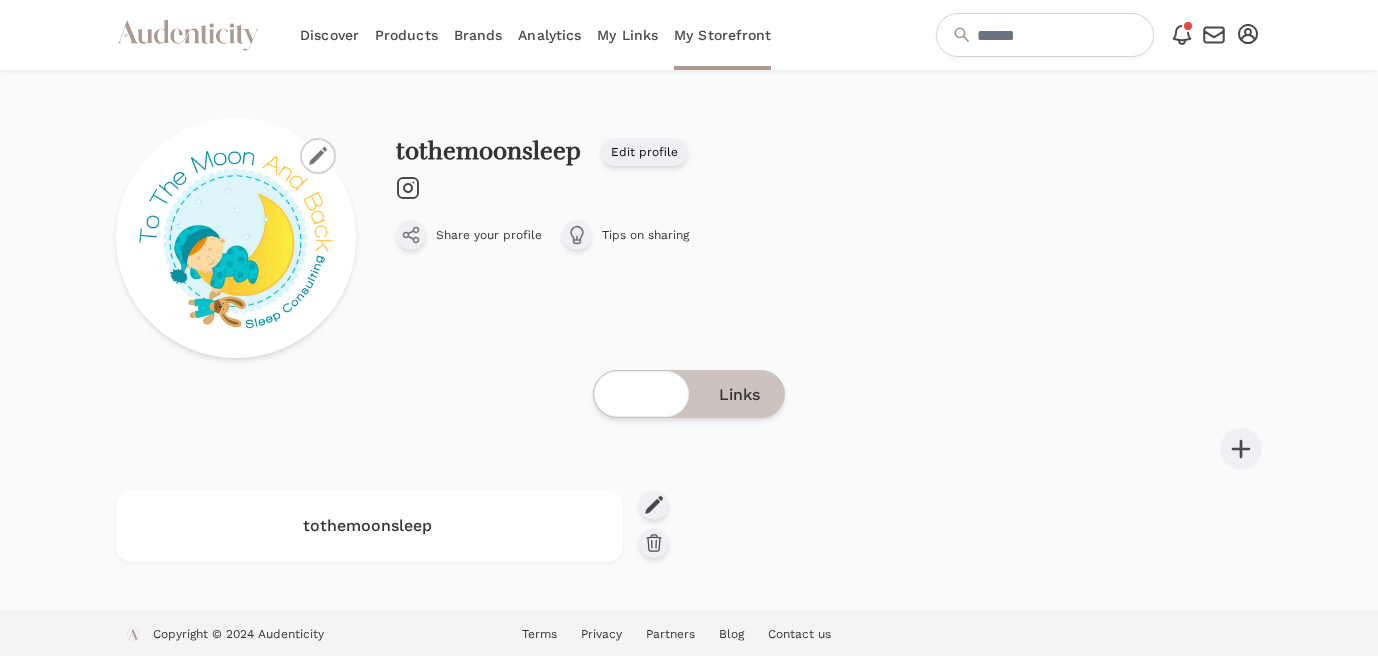 scroll, scrollTop: 6, scrollLeft: 0, axis: vertical 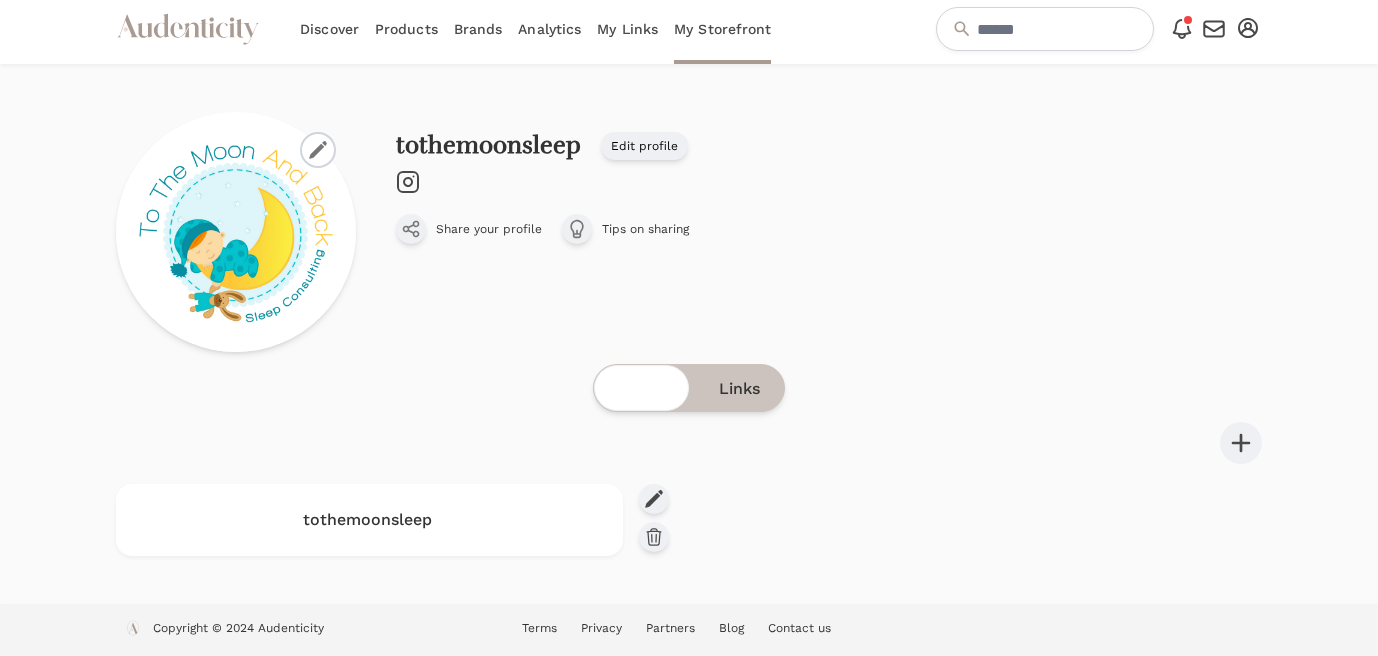click on "Shop" at bounding box center [638, 389] 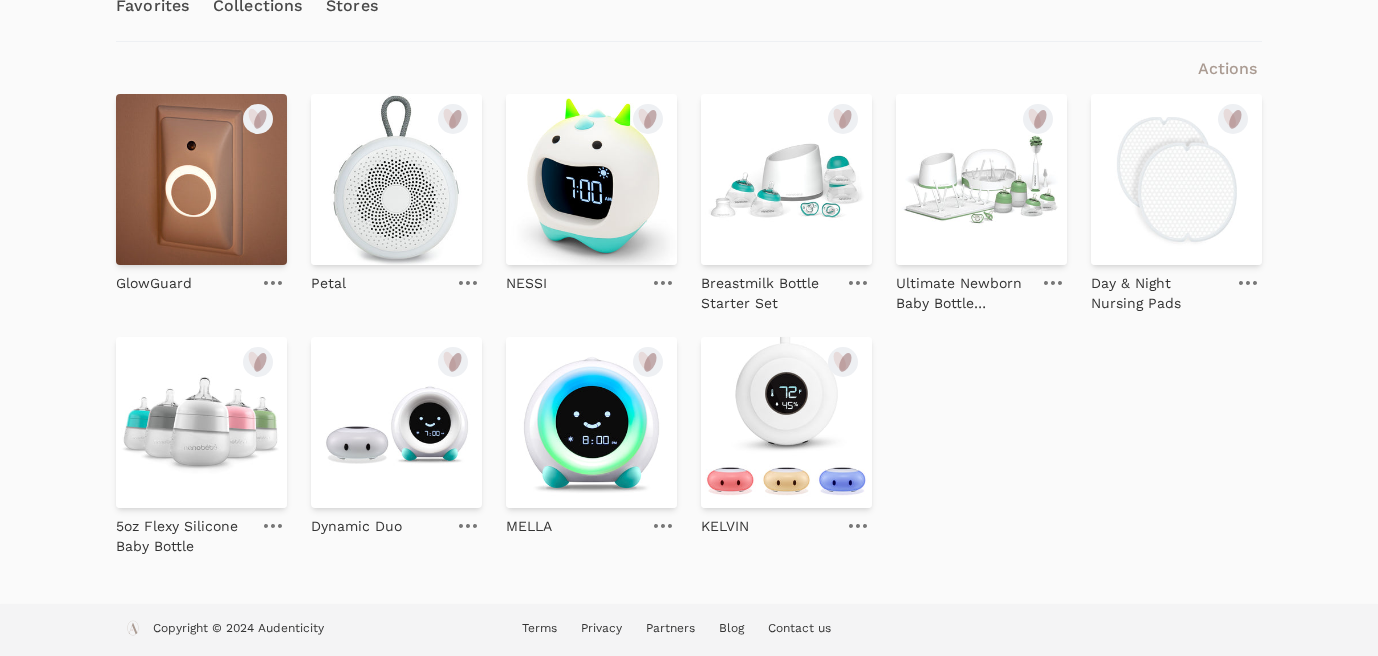 scroll, scrollTop: 453, scrollLeft: 0, axis: vertical 